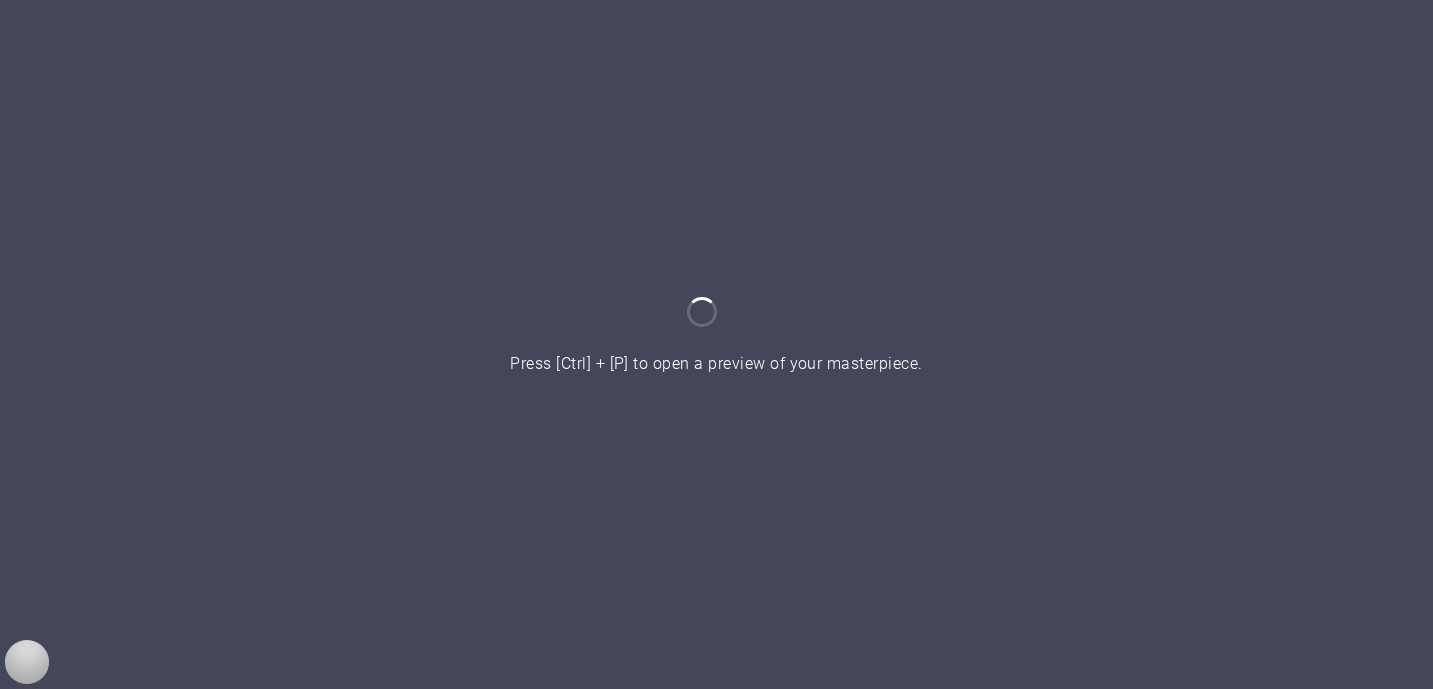 scroll, scrollTop: 0, scrollLeft: 0, axis: both 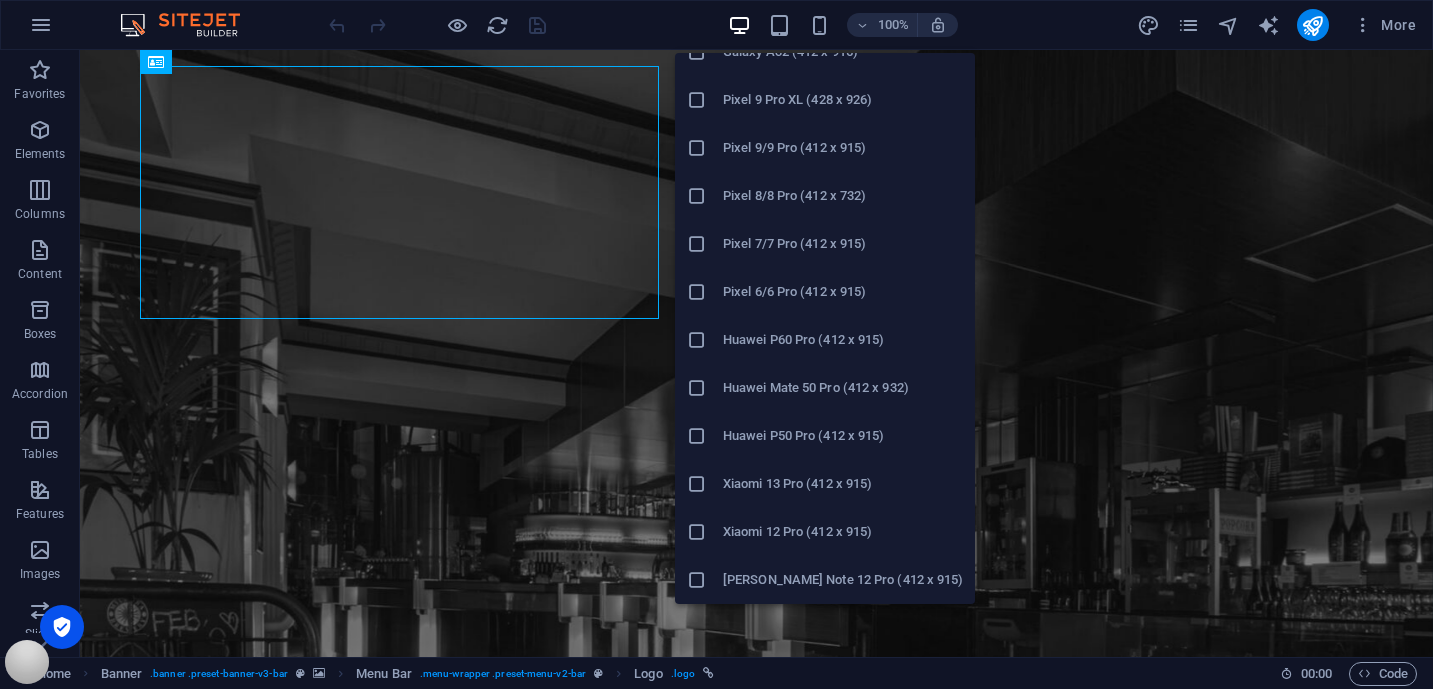 click on "Huawei Mate 50 Pro (412 x 932)" at bounding box center [843, 388] 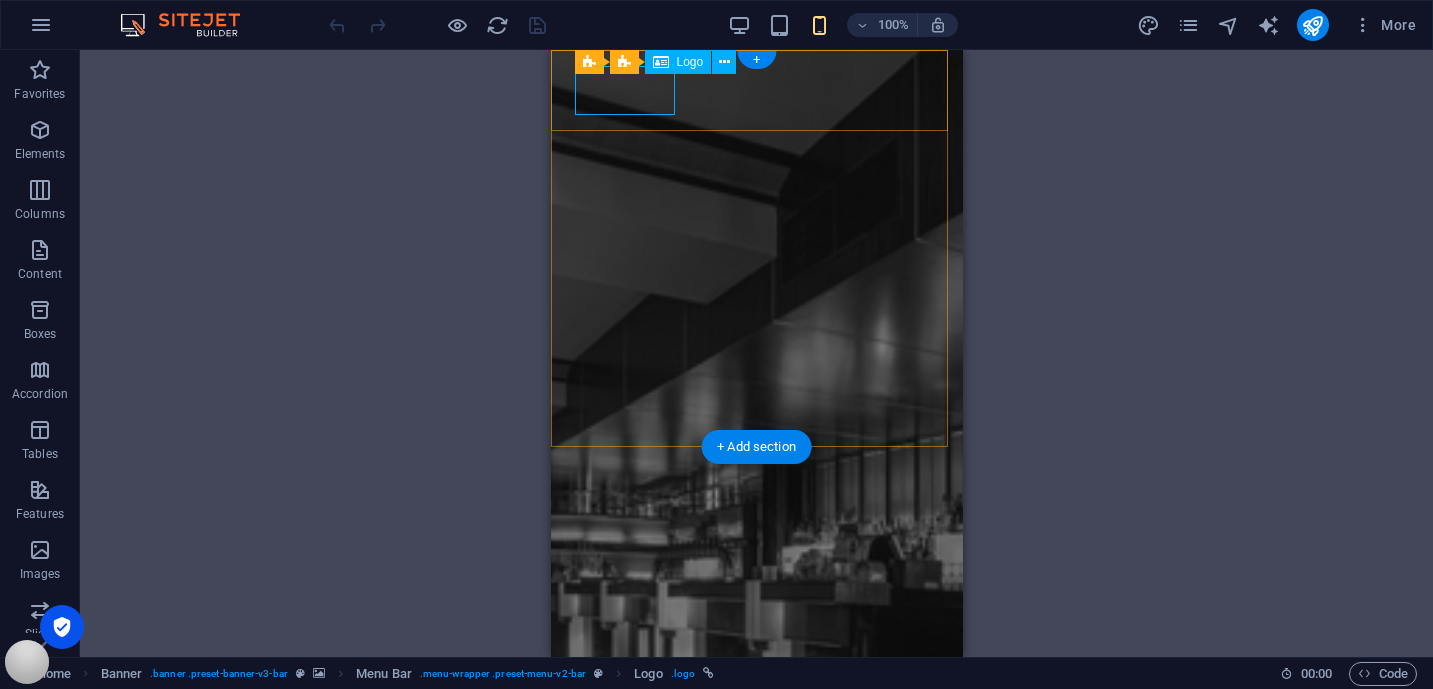 click at bounding box center [756, 987] 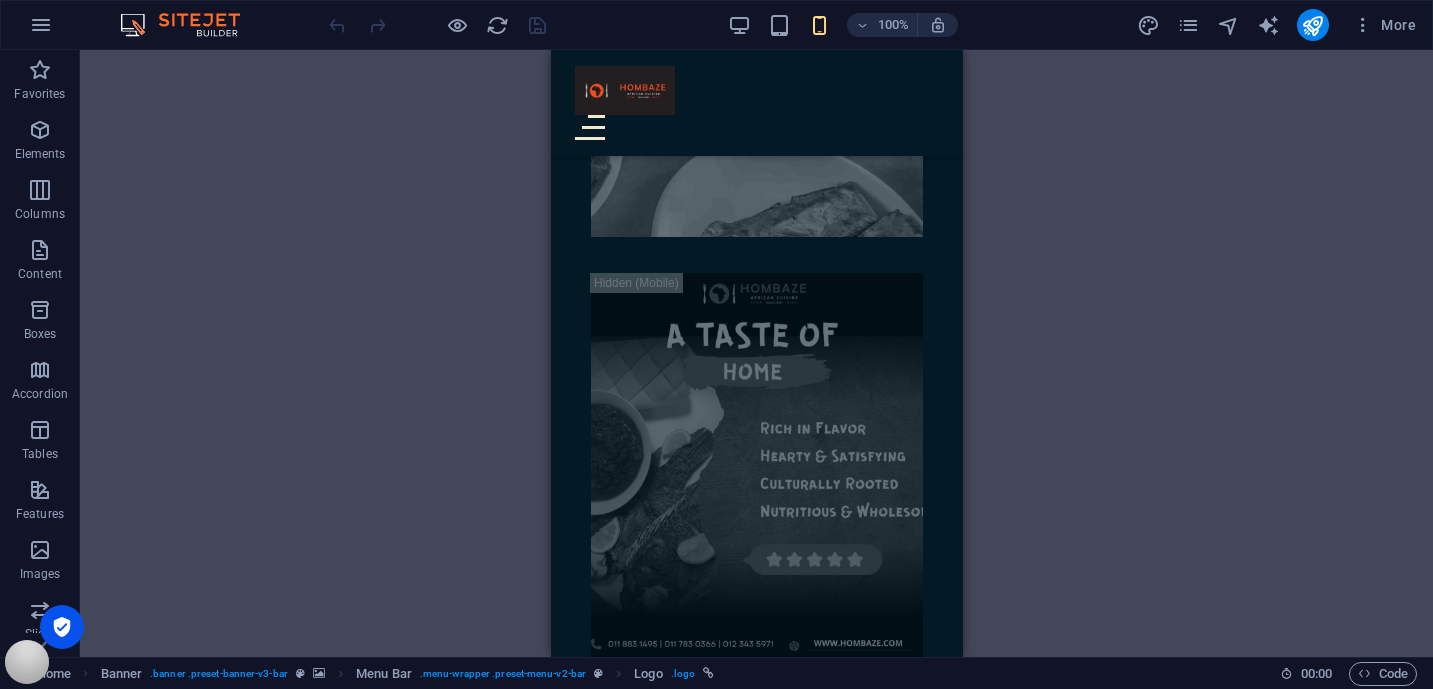 scroll, scrollTop: 2517, scrollLeft: 0, axis: vertical 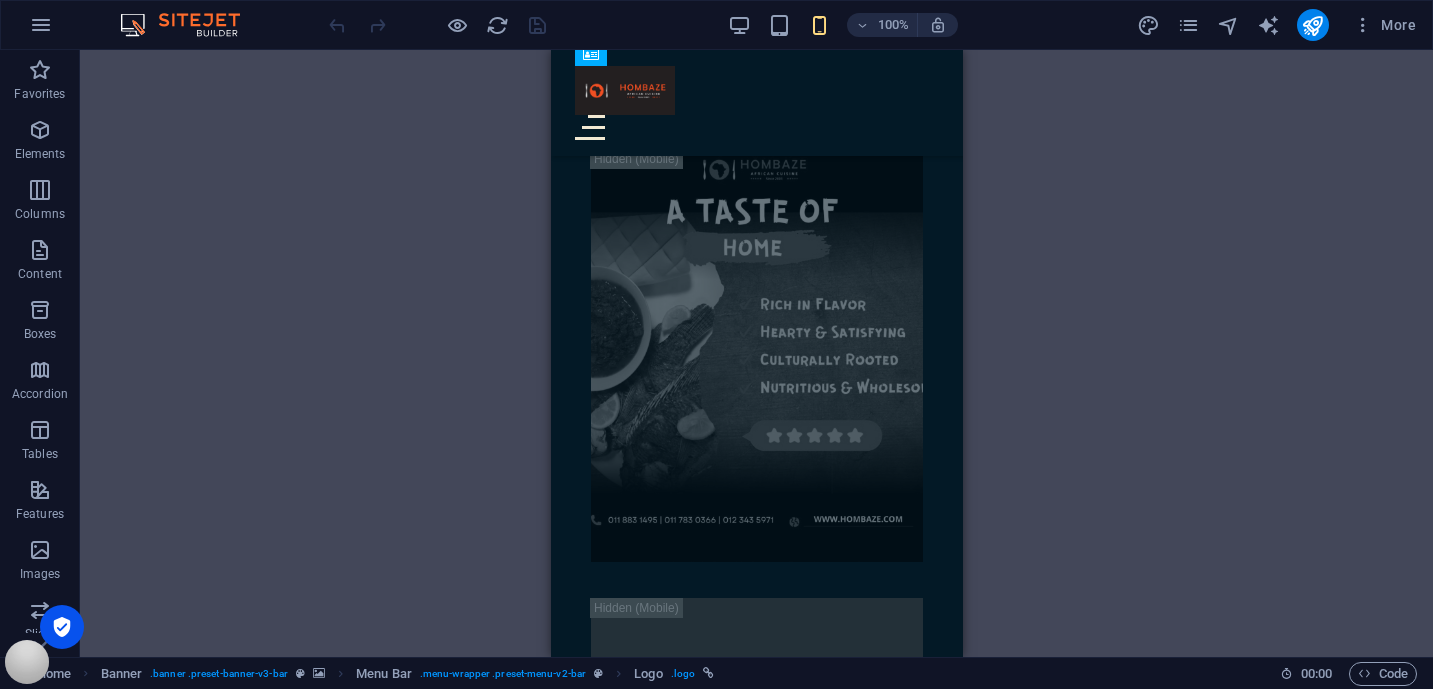 click on "Drag here to replace the existing content. Press “Ctrl” if you want to create a new element.
H1   Banner   Container   Menu   Banner   Menu Bar   Logo   Spacer   Container   Text   Container   Container   Text   Container   Container   Image   Container   Container   Spacer   Container   Container   Image   Container   Container   Spacer   Container   Image   Container" at bounding box center (756, 353) 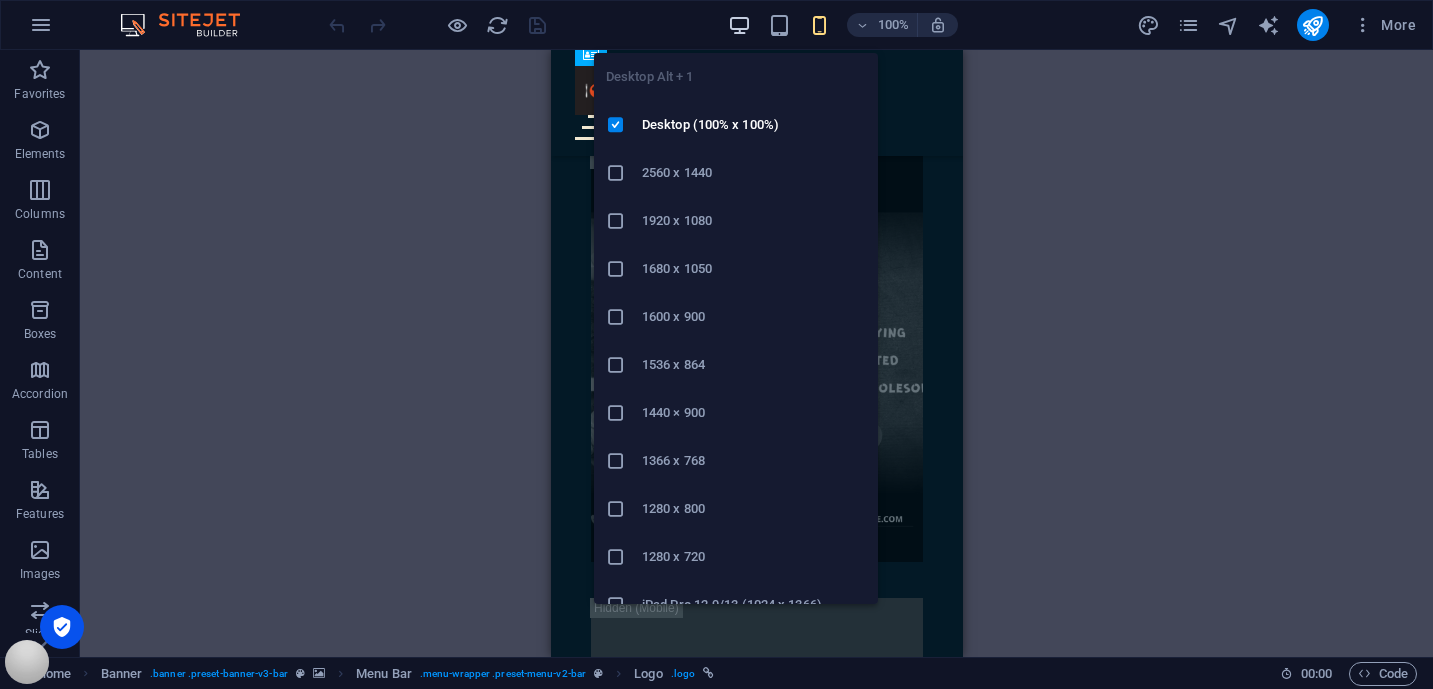click at bounding box center (739, 25) 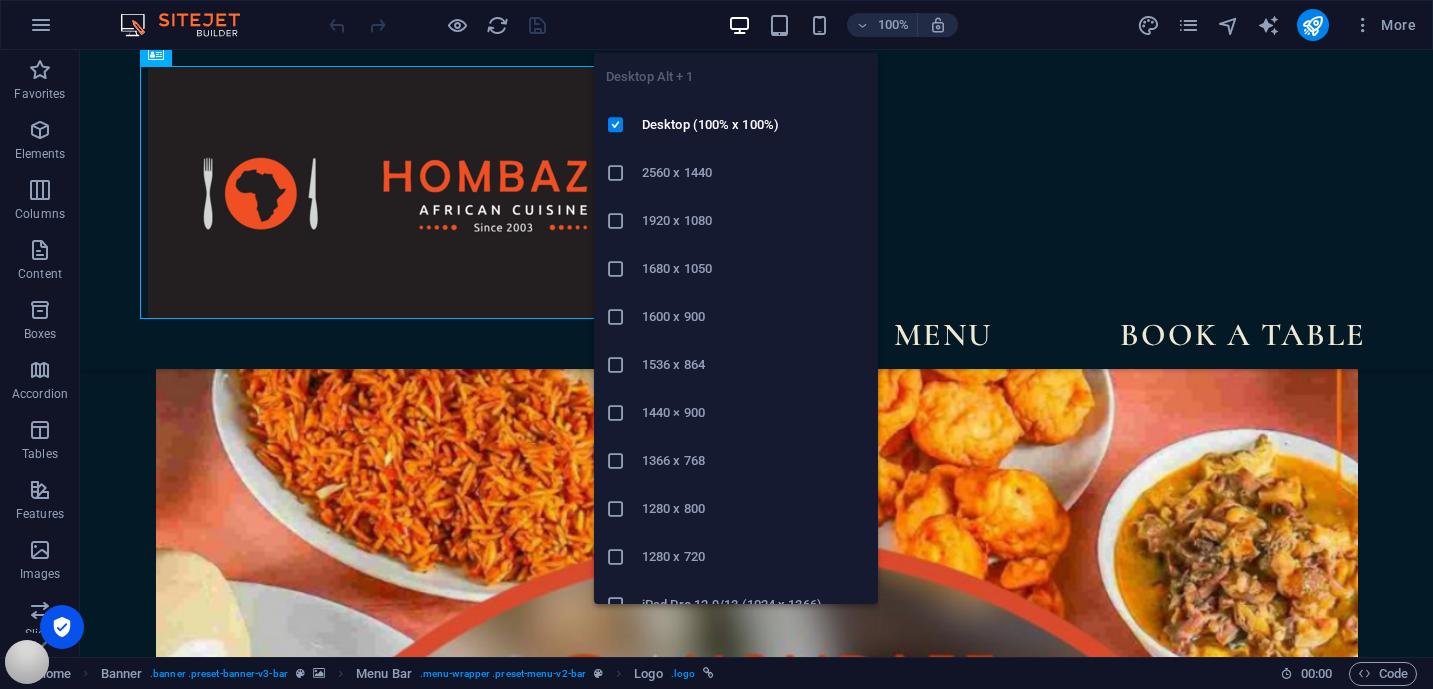 scroll, scrollTop: 2755, scrollLeft: 0, axis: vertical 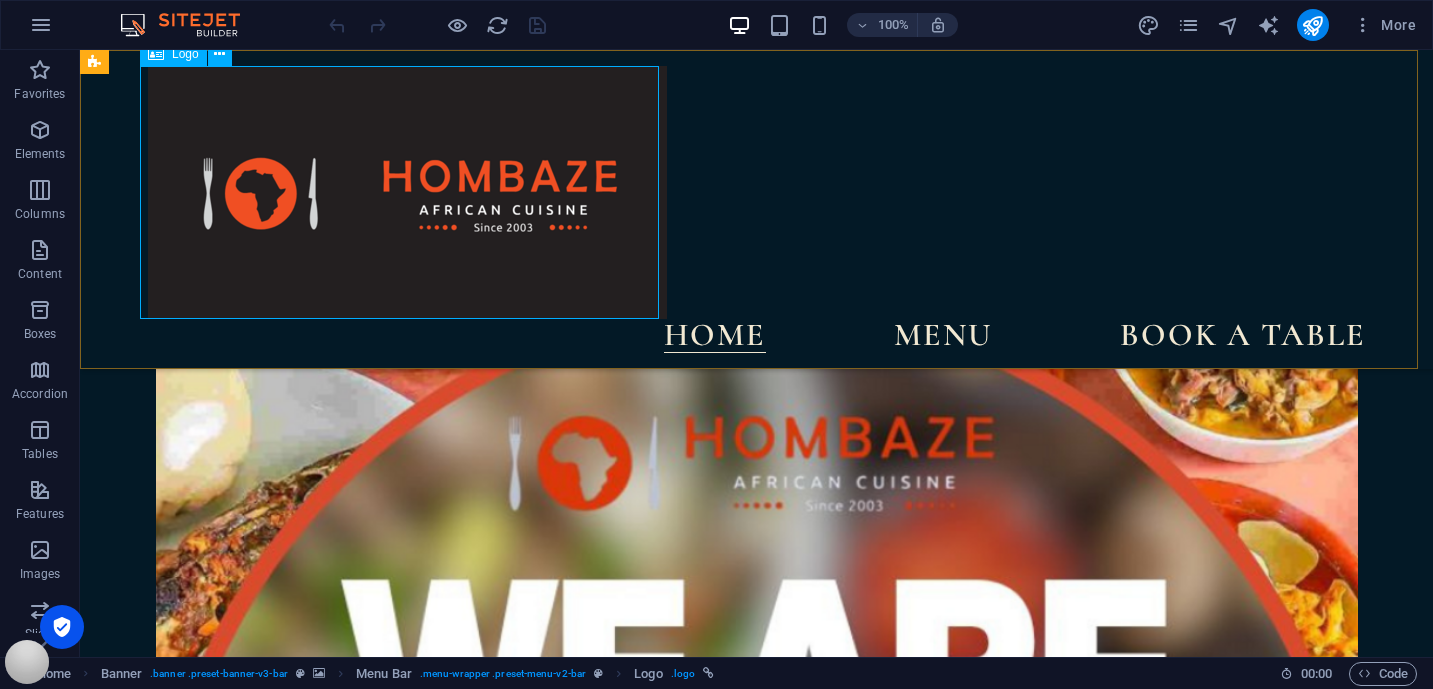 click at bounding box center [757, 192] 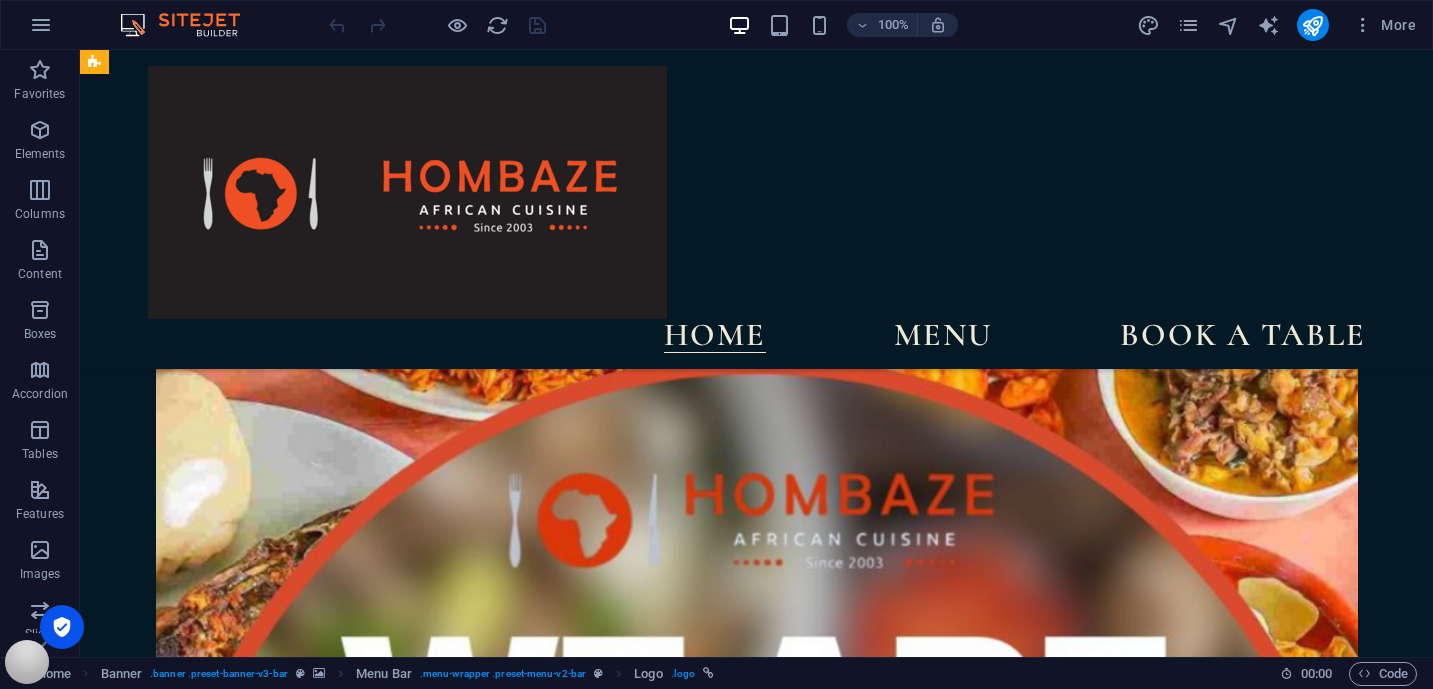 scroll, scrollTop: 1770, scrollLeft: 0, axis: vertical 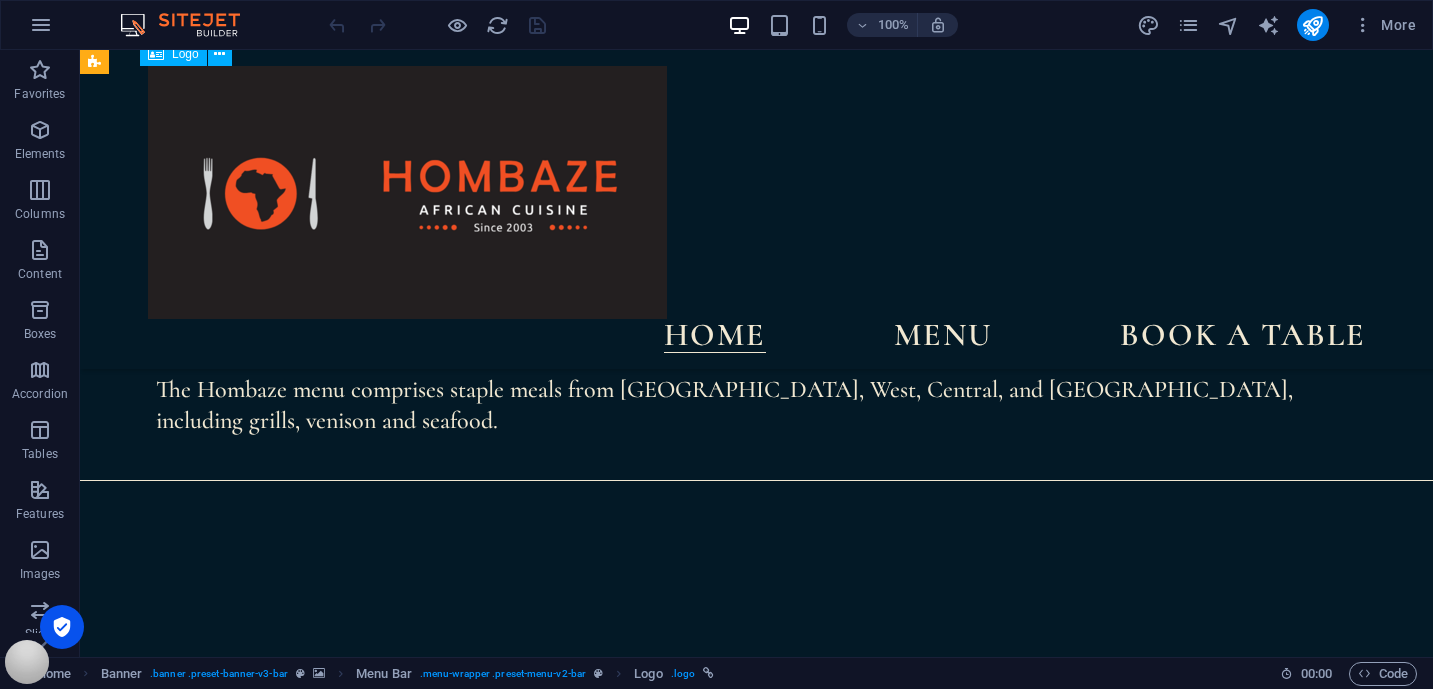 click at bounding box center (757, 192) 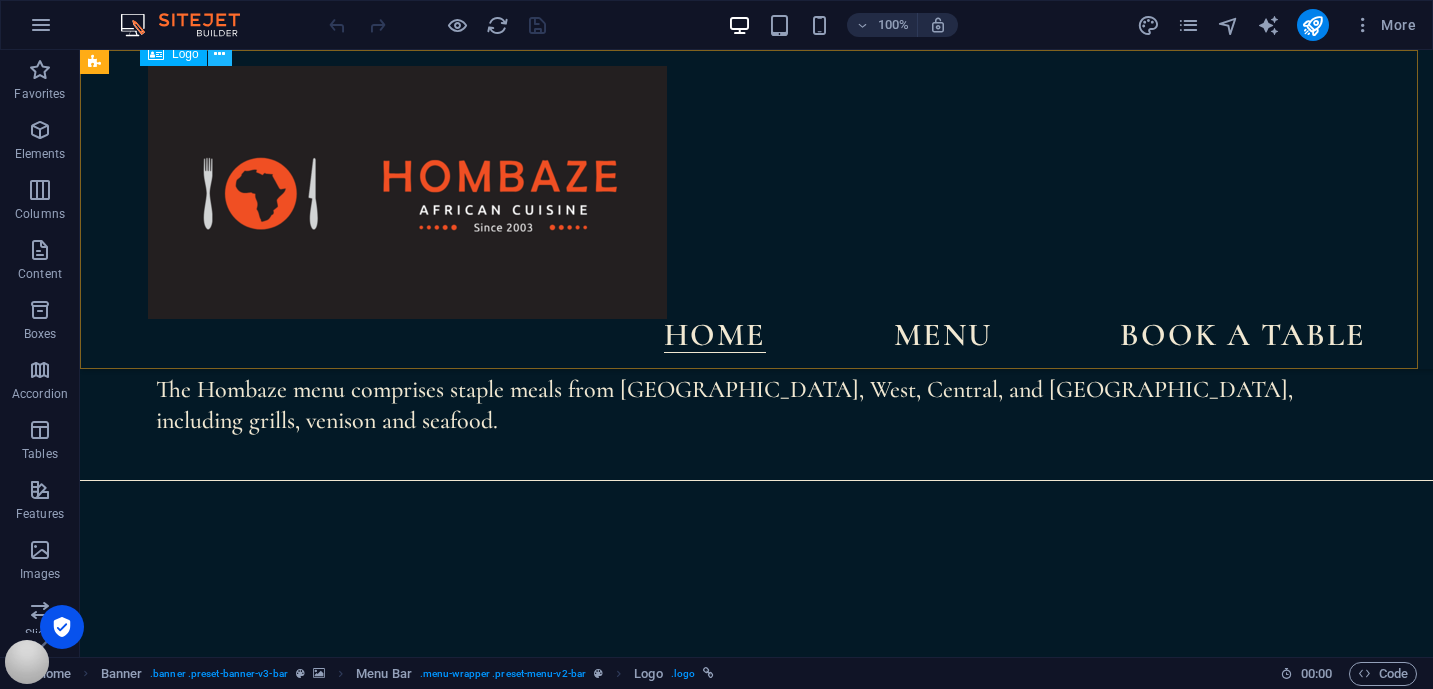 click at bounding box center (219, 54) 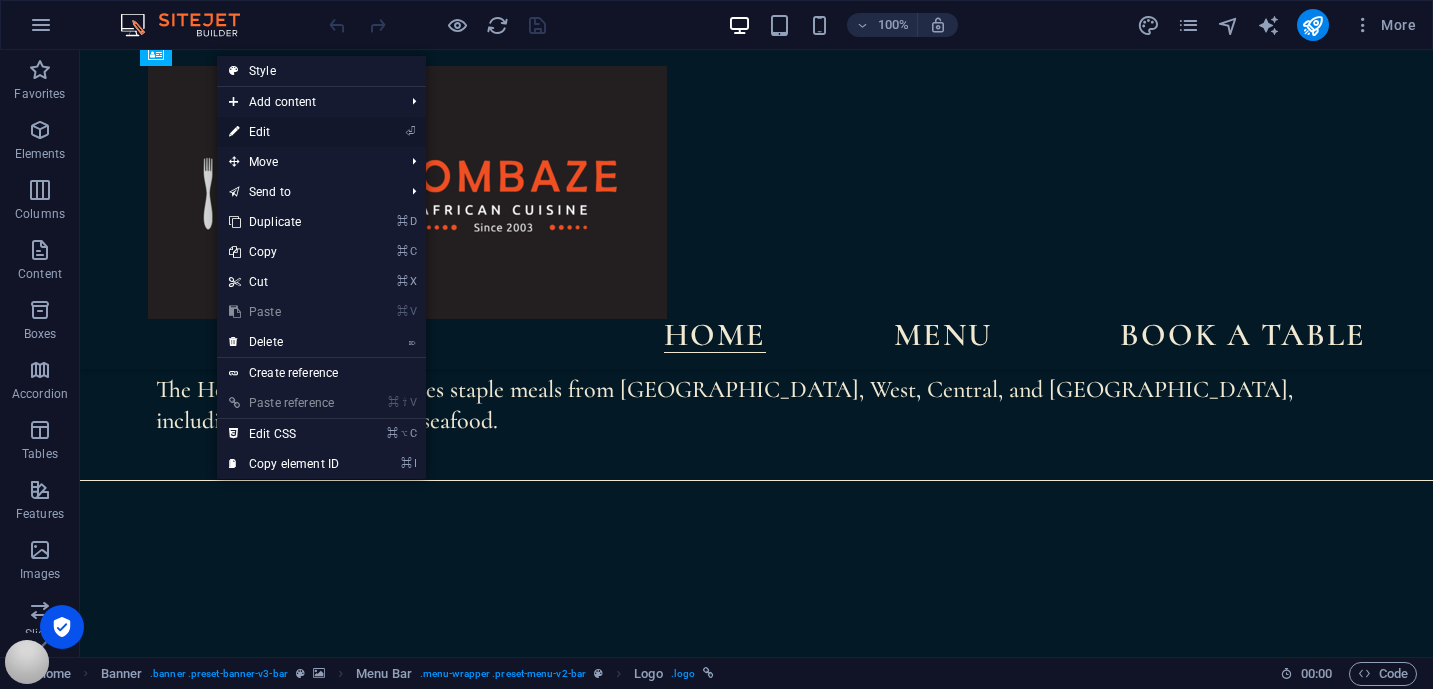 click on "⏎  Edit" at bounding box center (284, 132) 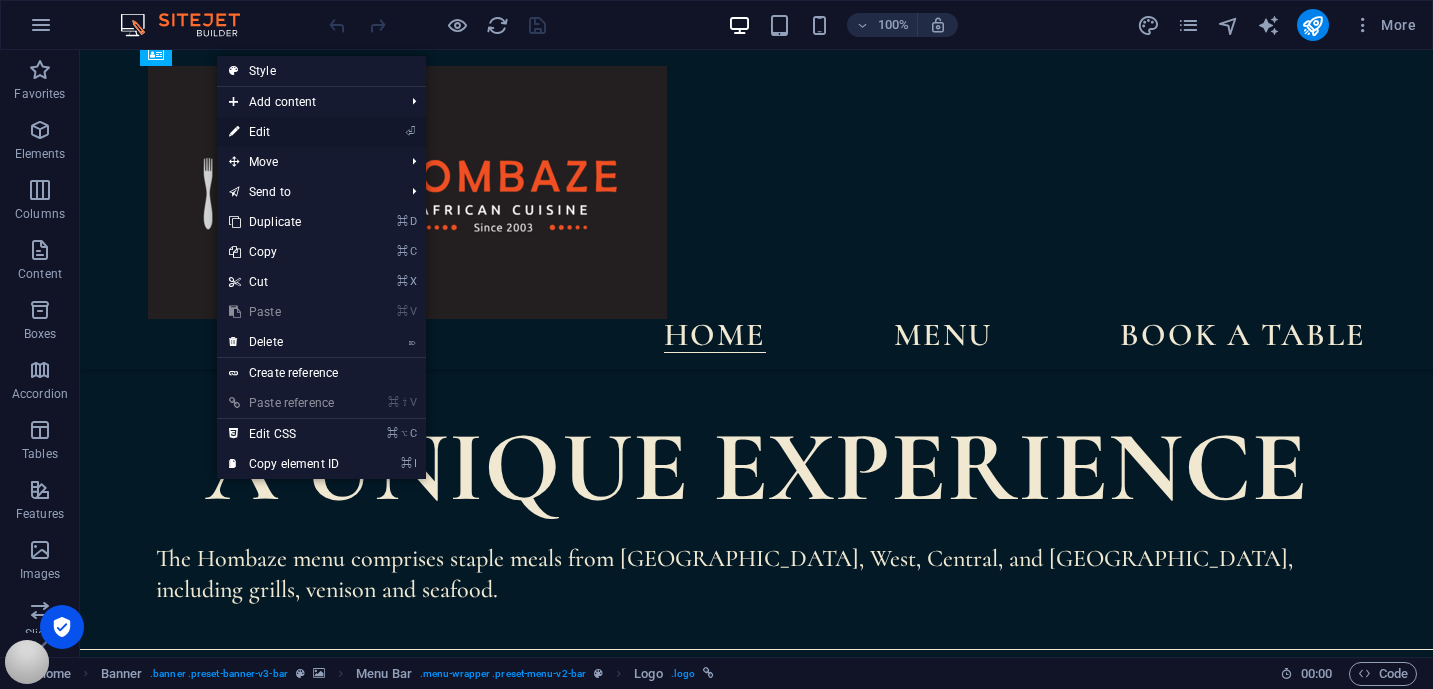 select on "px" 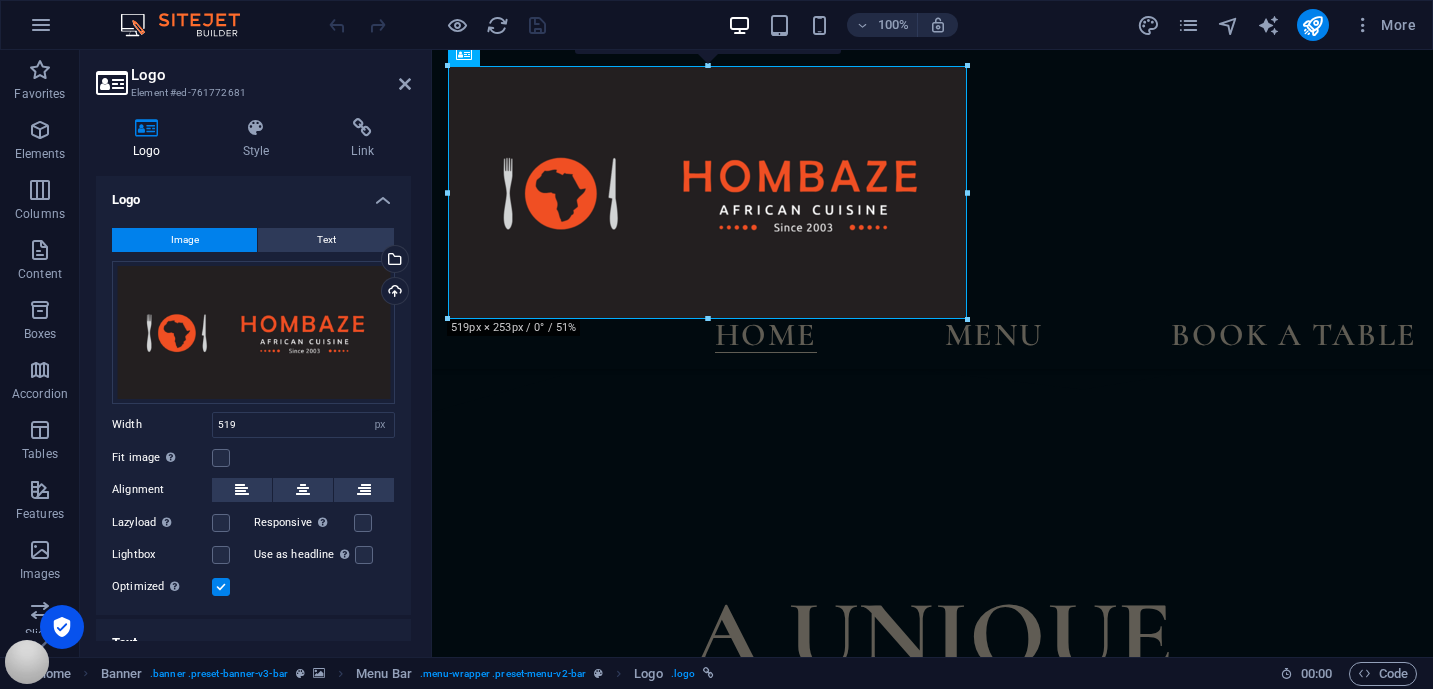 scroll, scrollTop: 2069, scrollLeft: 0, axis: vertical 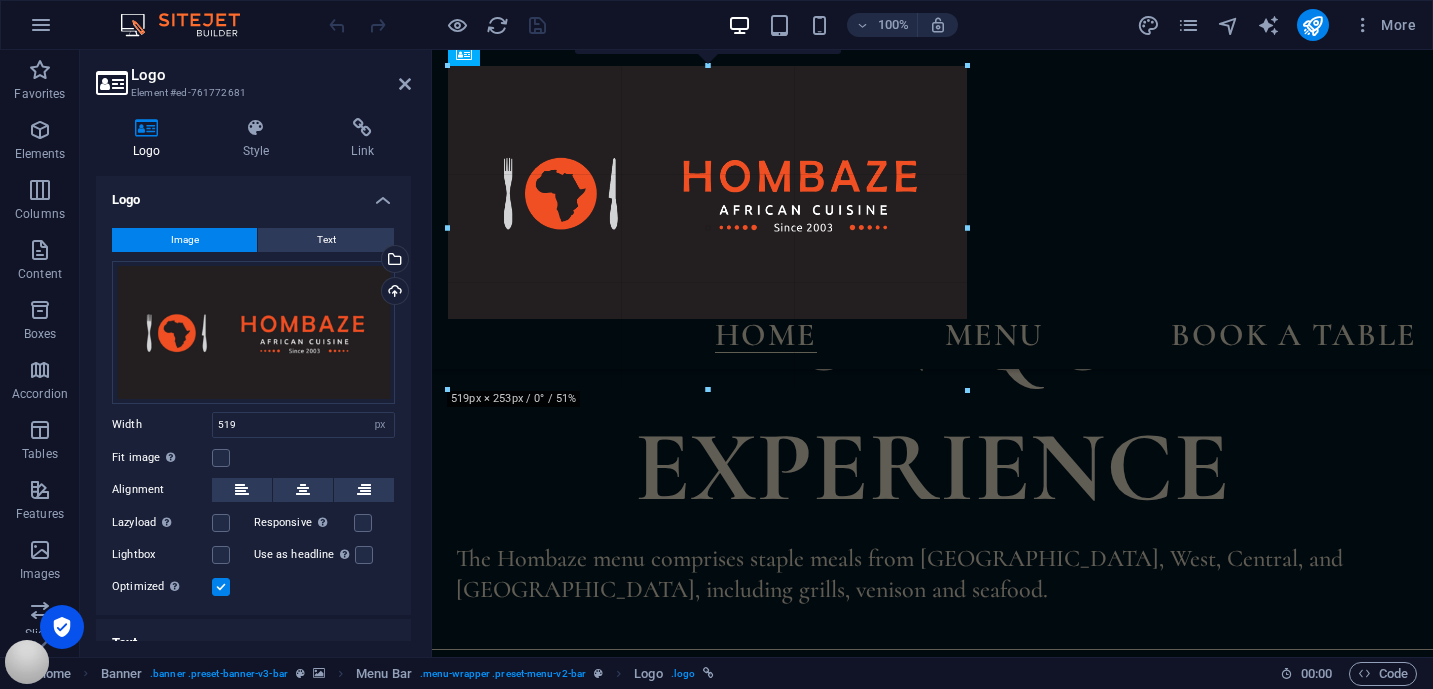 click on "Home Menu Book a table" at bounding box center (932, 209) 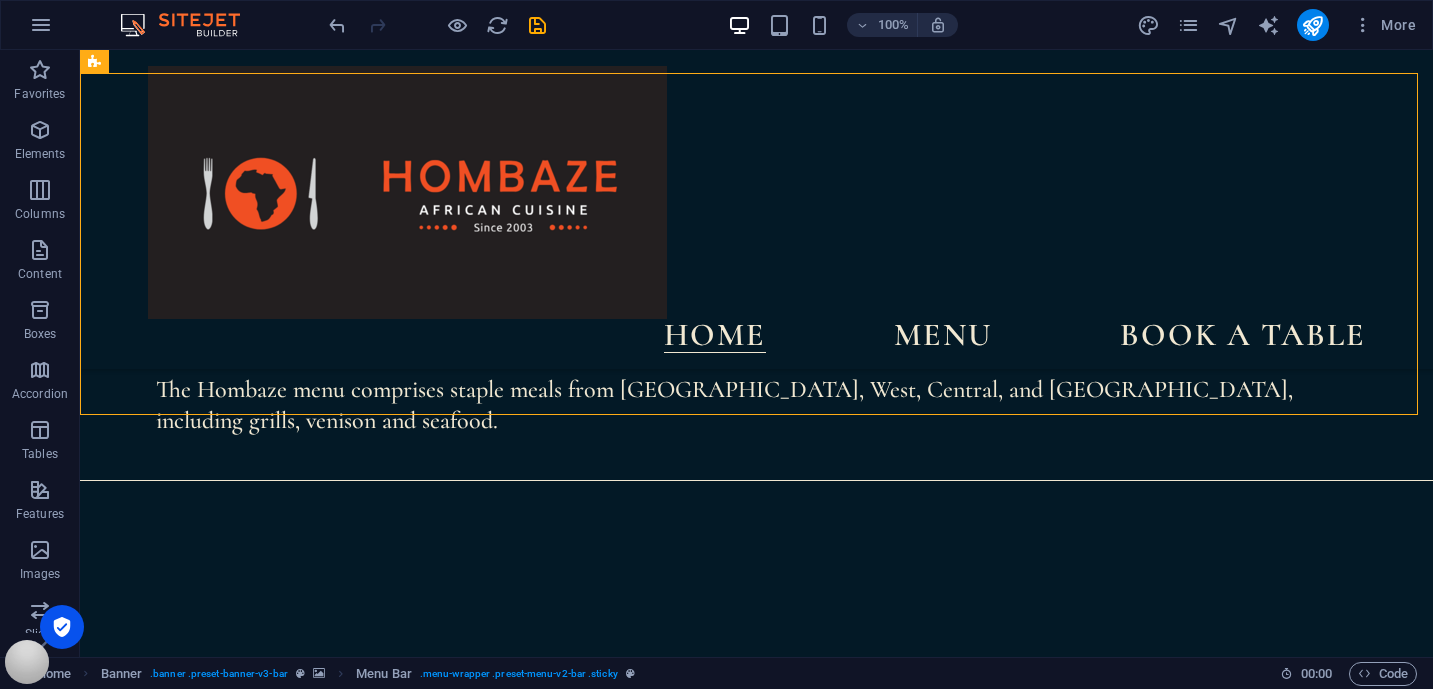 scroll, scrollTop: 1770, scrollLeft: 0, axis: vertical 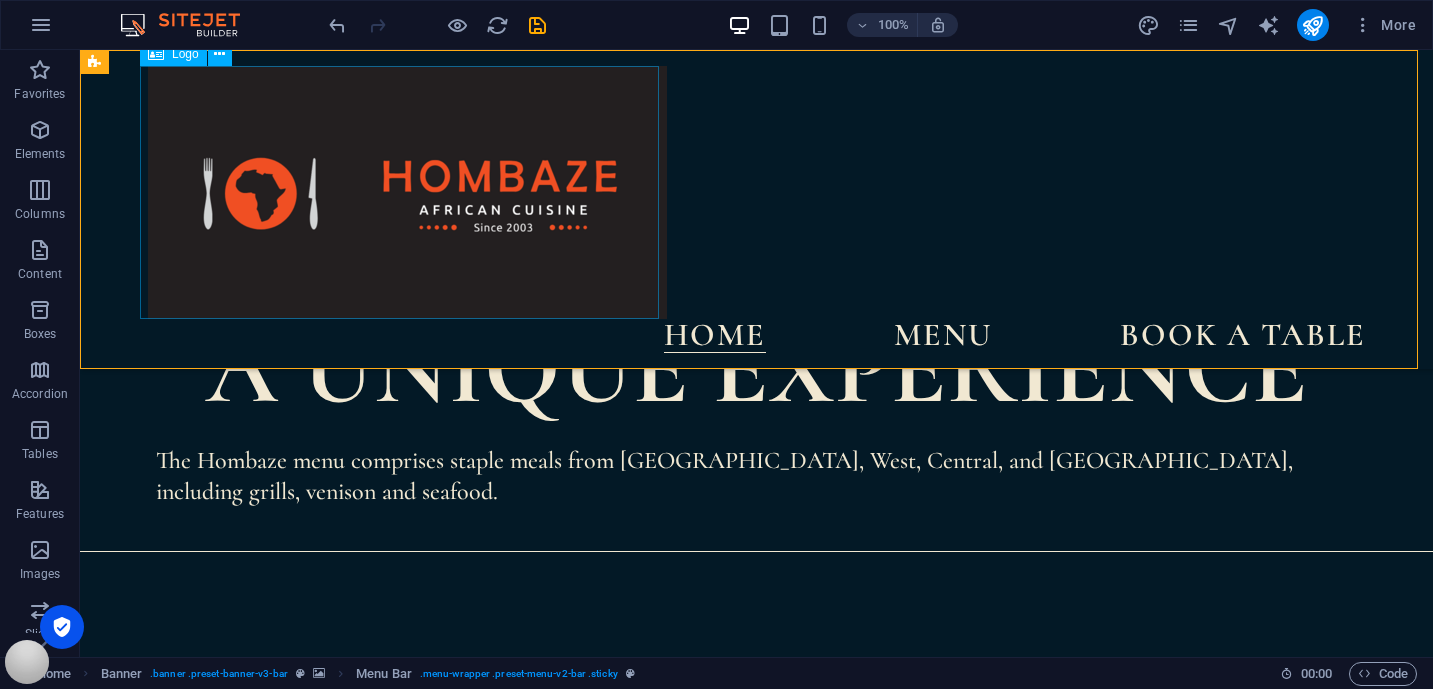 click at bounding box center (757, 192) 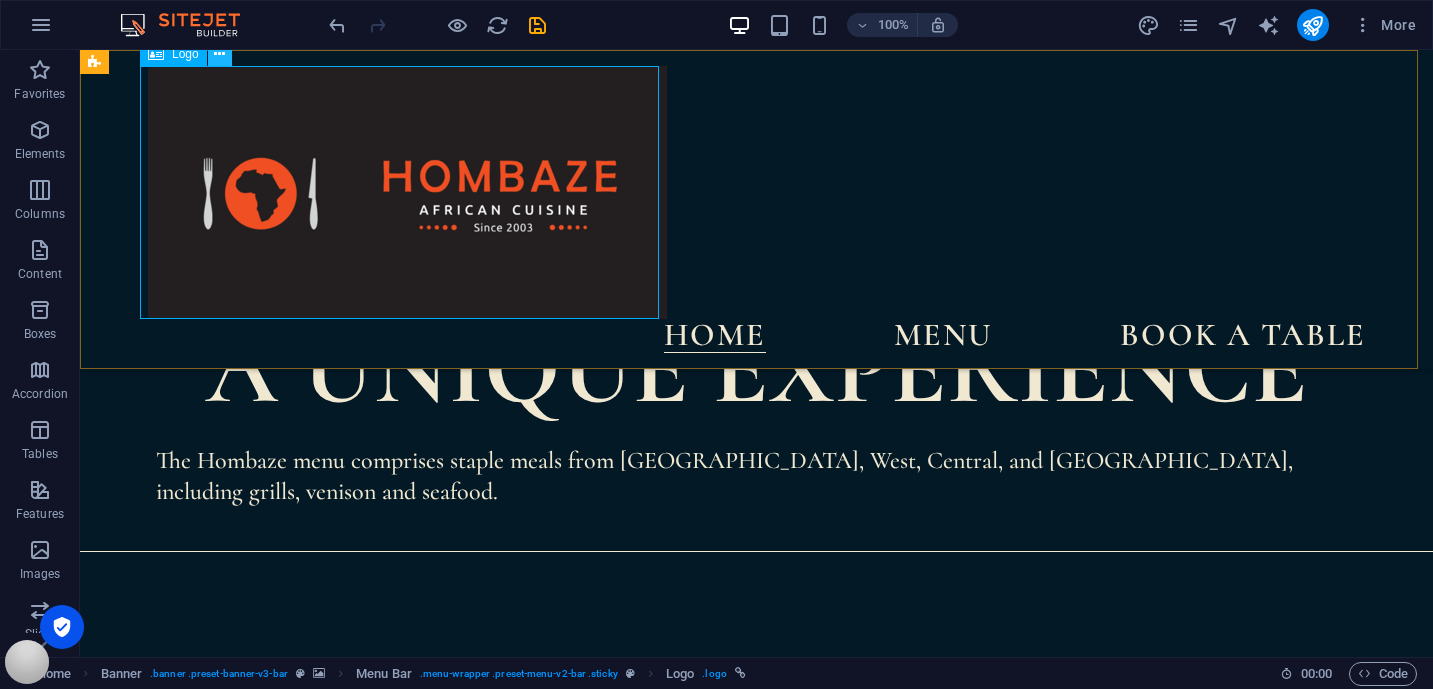 click at bounding box center [219, 54] 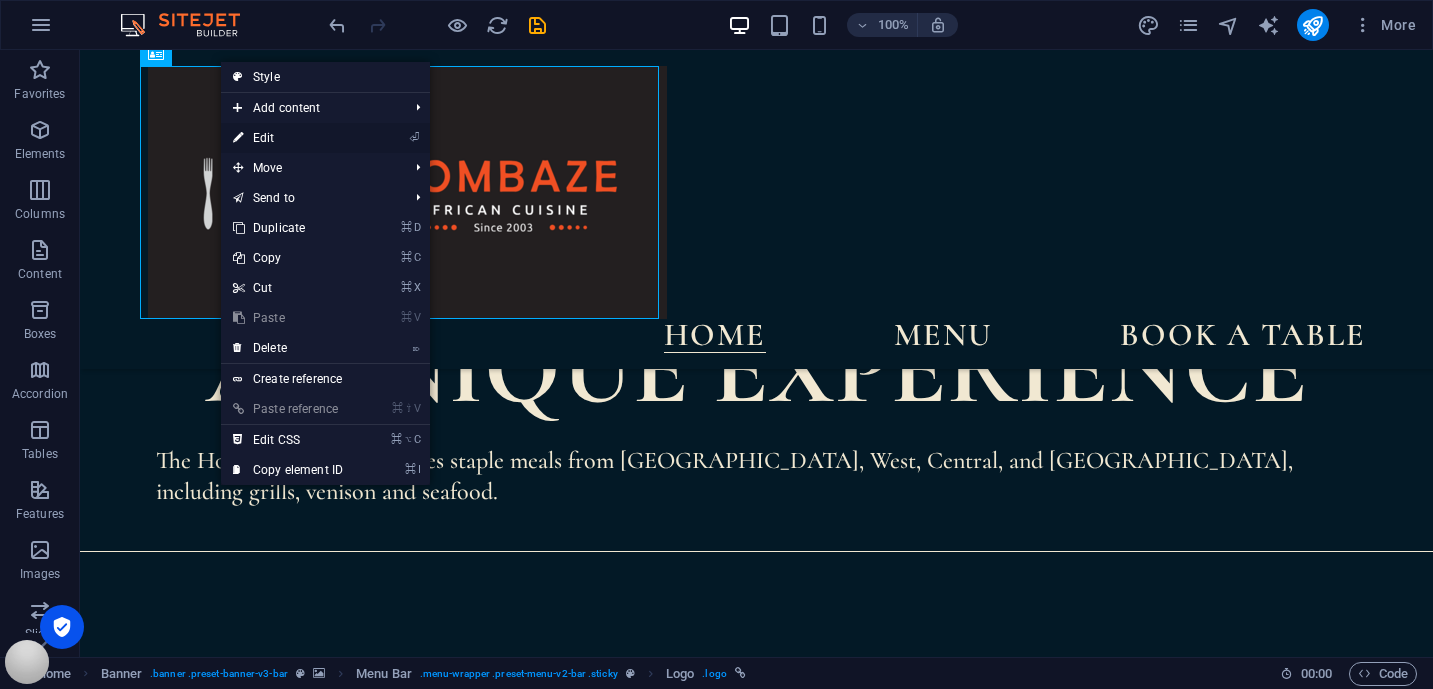 click on "⏎  Edit" at bounding box center (288, 138) 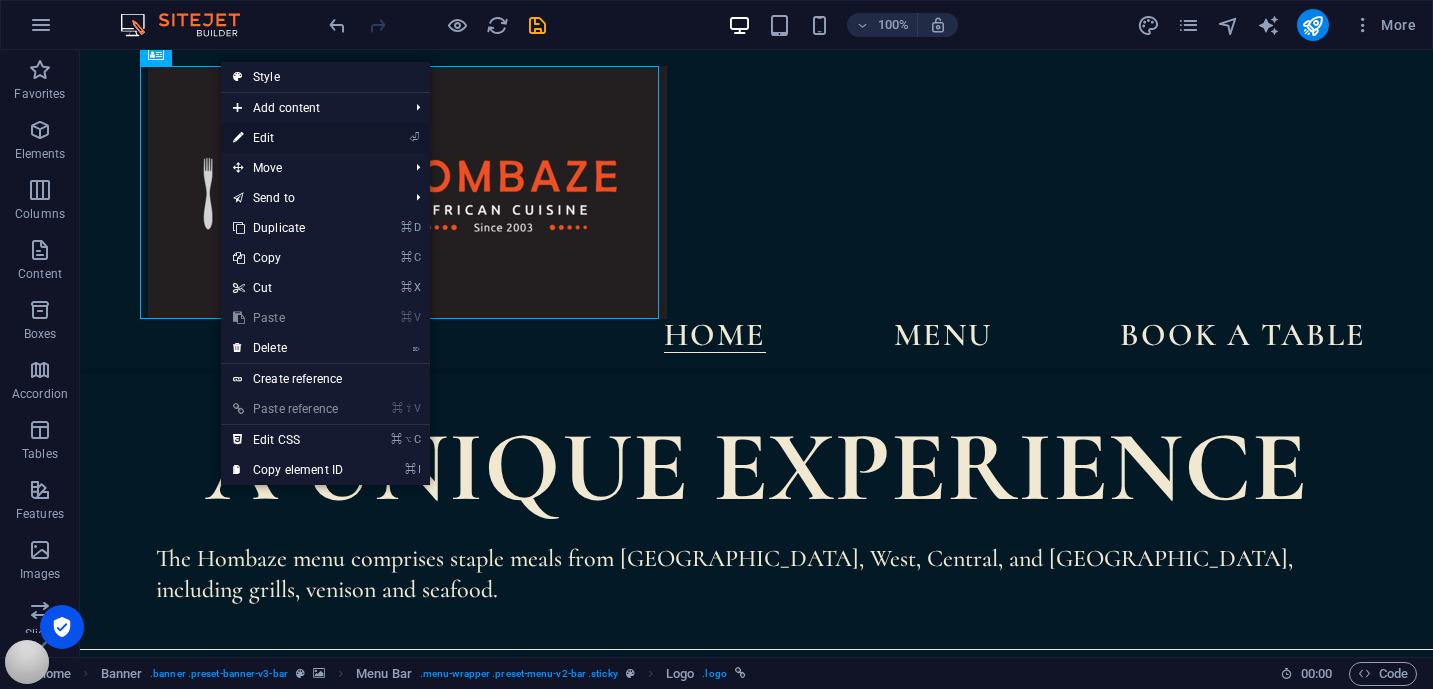 select on "px" 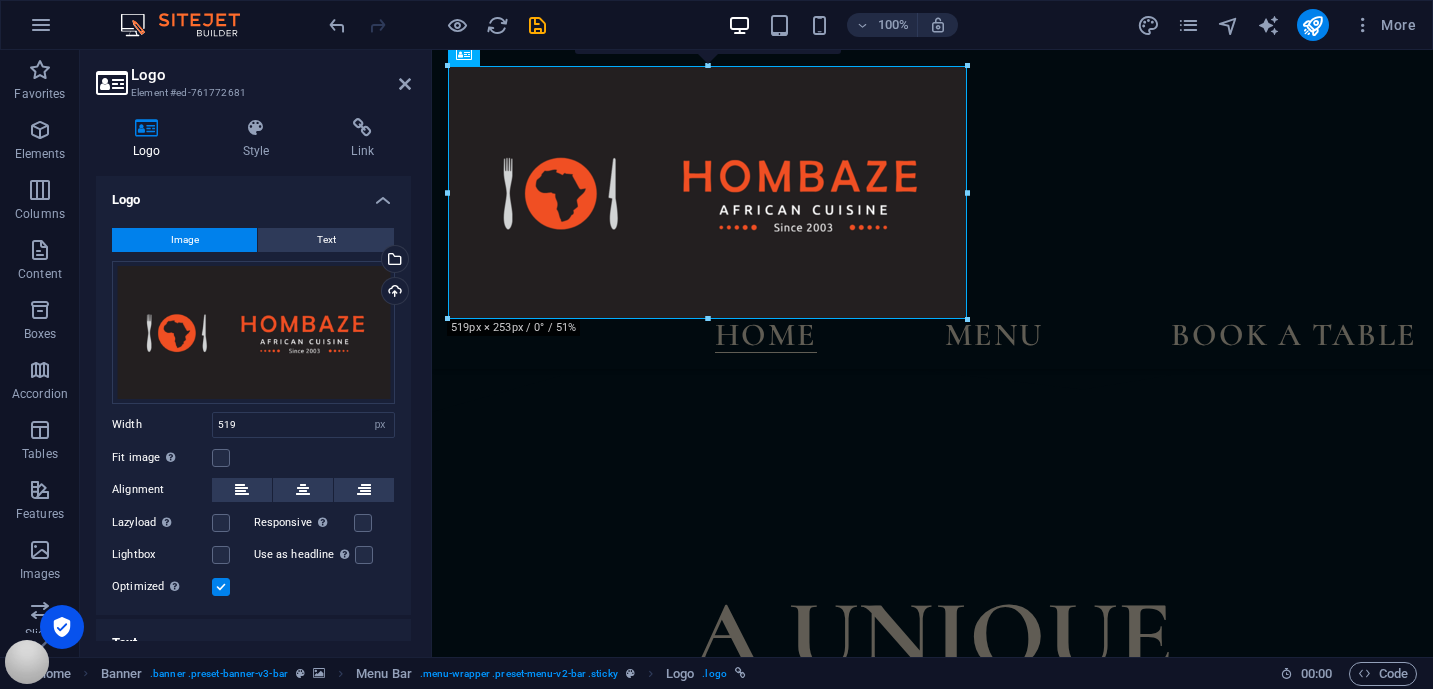 scroll, scrollTop: 2069, scrollLeft: 0, axis: vertical 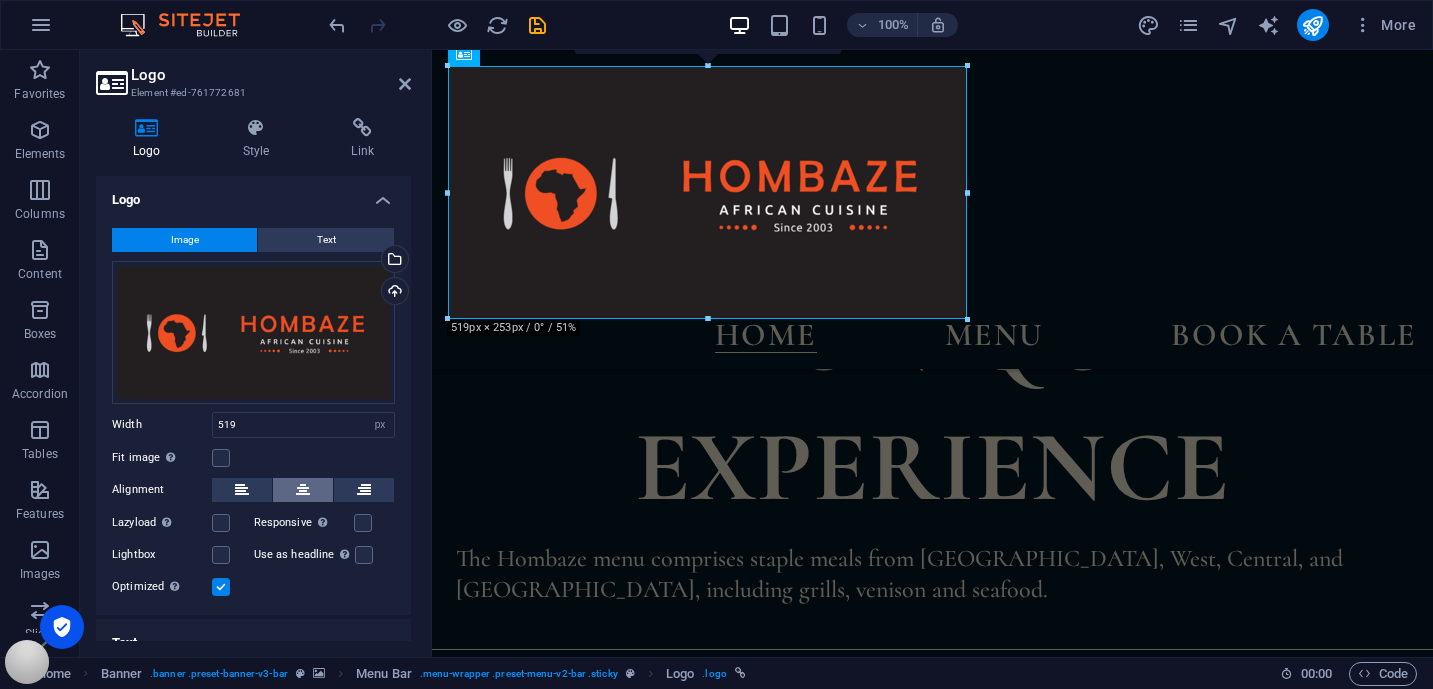click at bounding box center (303, 490) 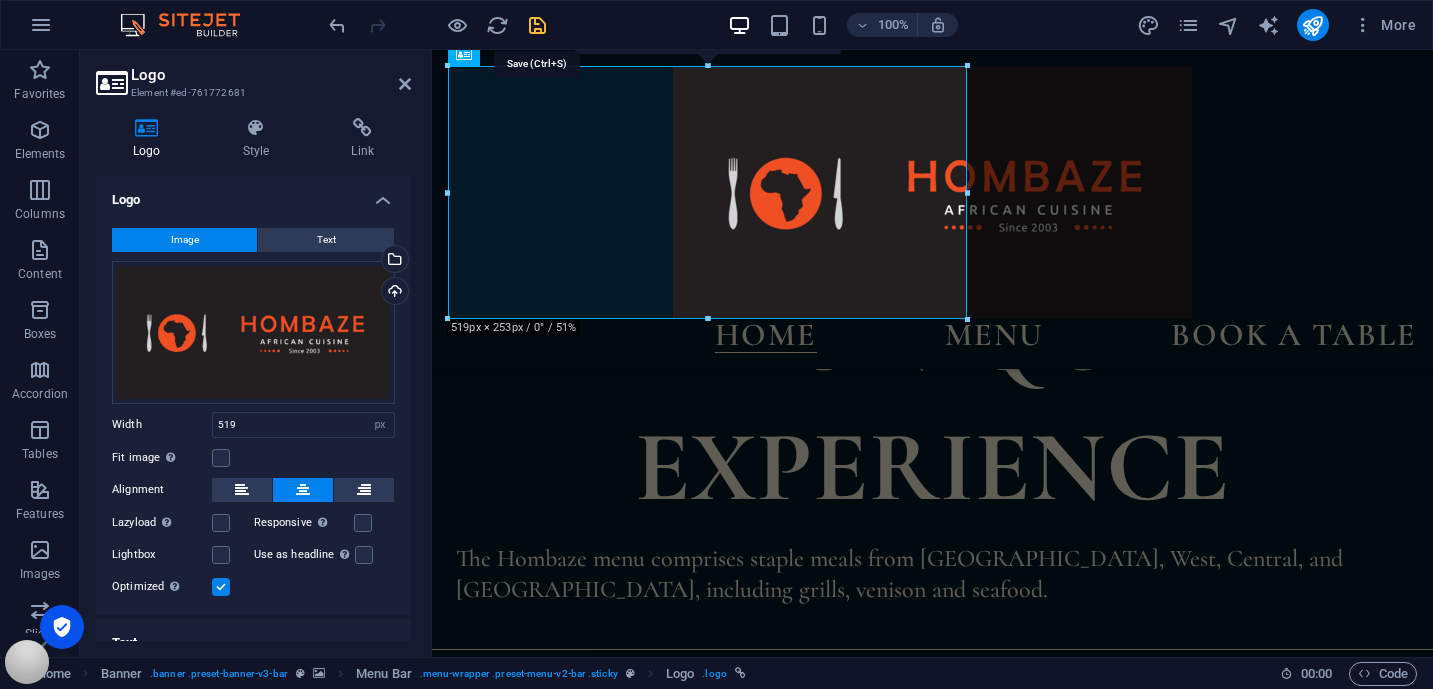 click at bounding box center (537, 25) 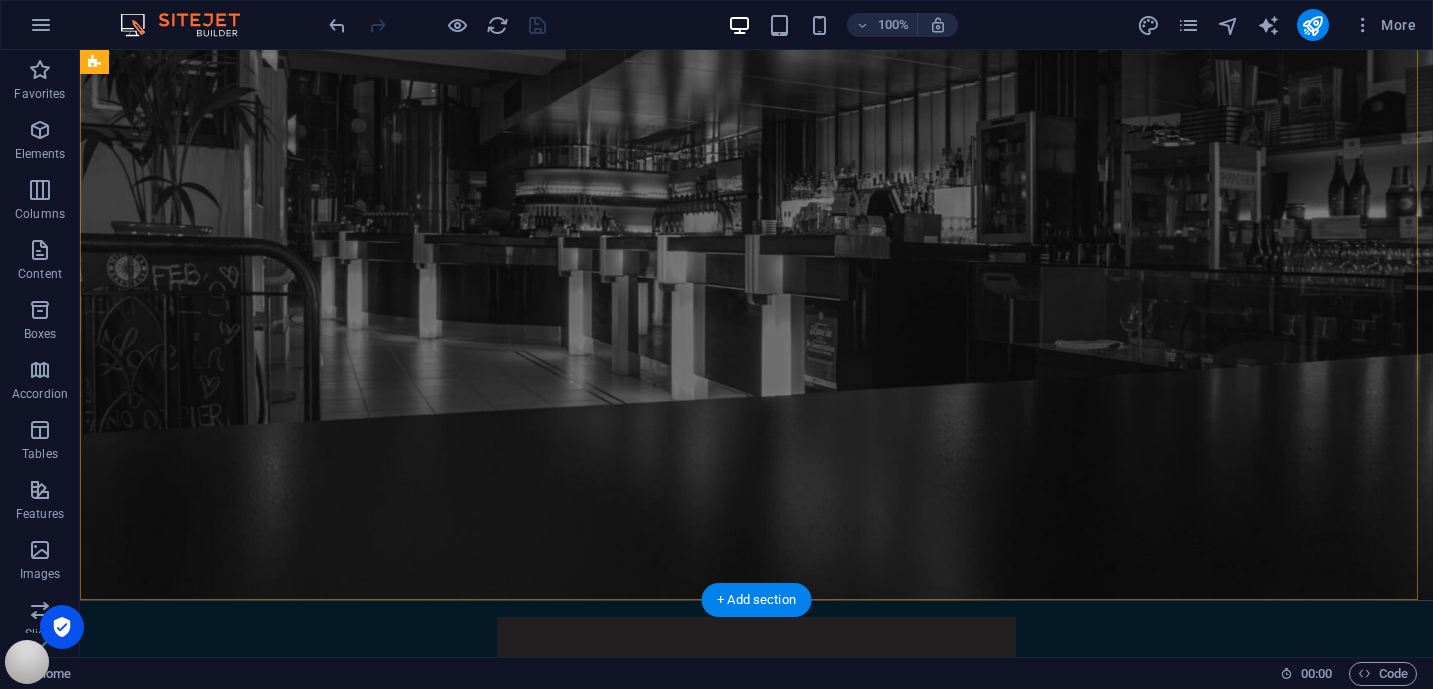 scroll, scrollTop: 0, scrollLeft: 0, axis: both 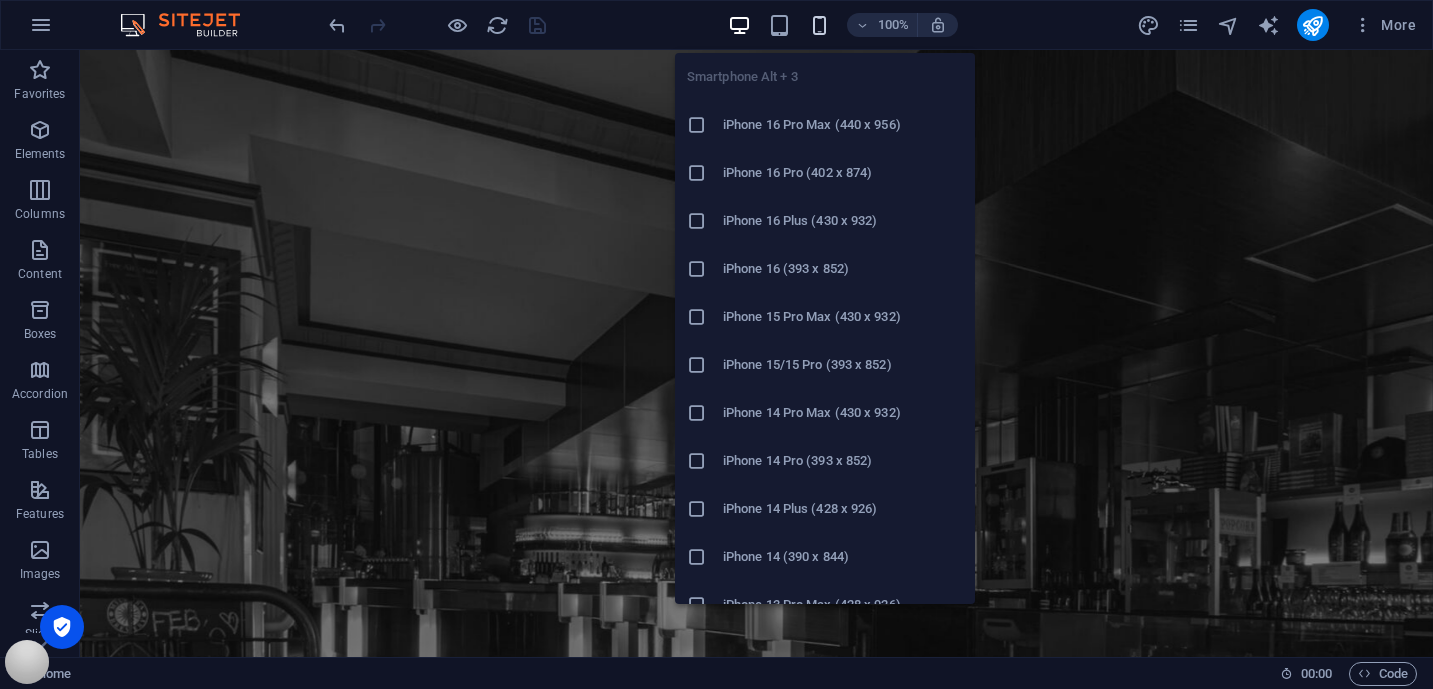 click at bounding box center (819, 25) 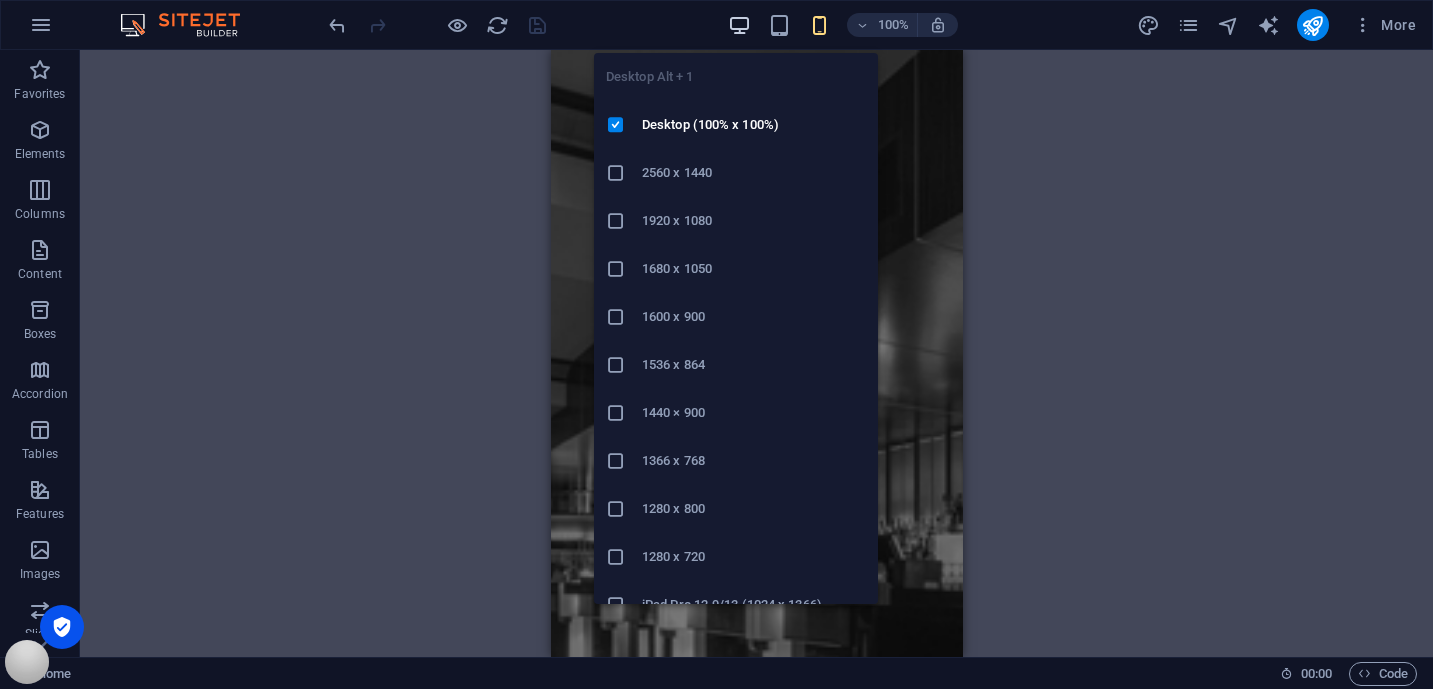 click at bounding box center [739, 25] 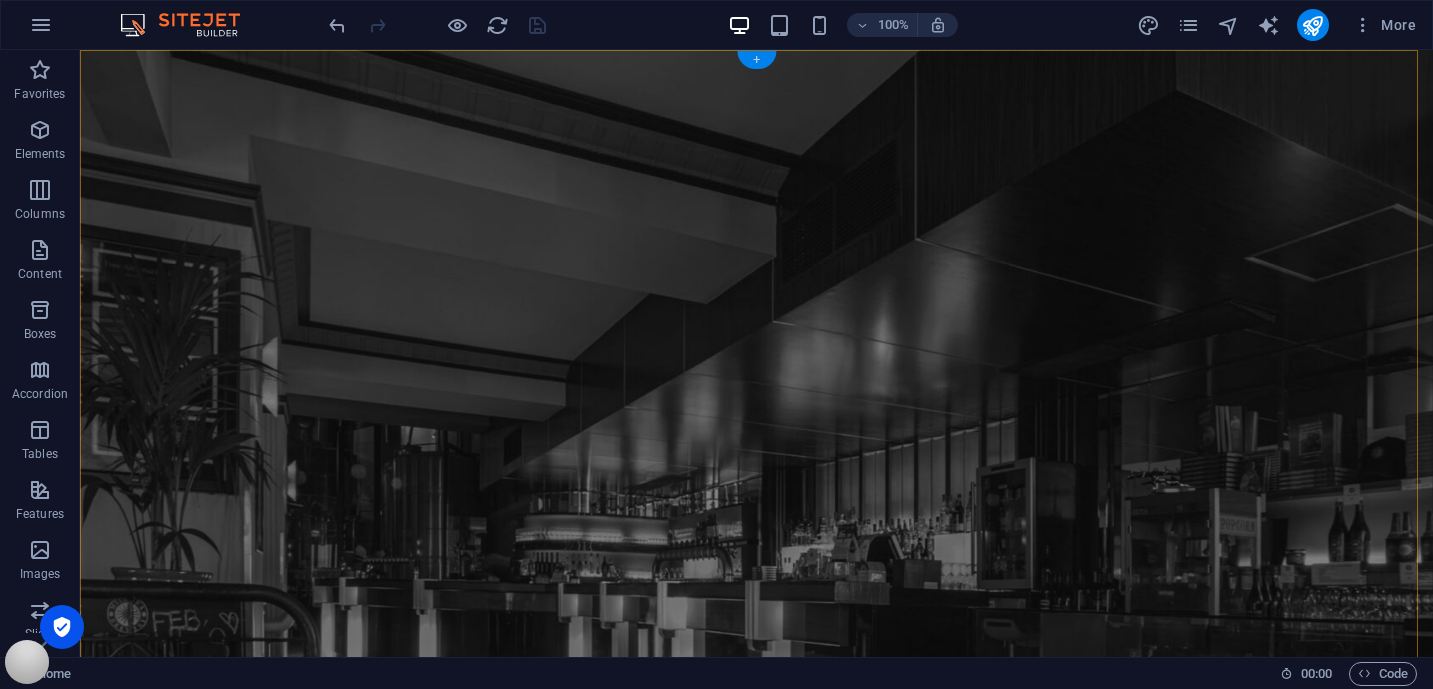 click on "+" at bounding box center [756, 60] 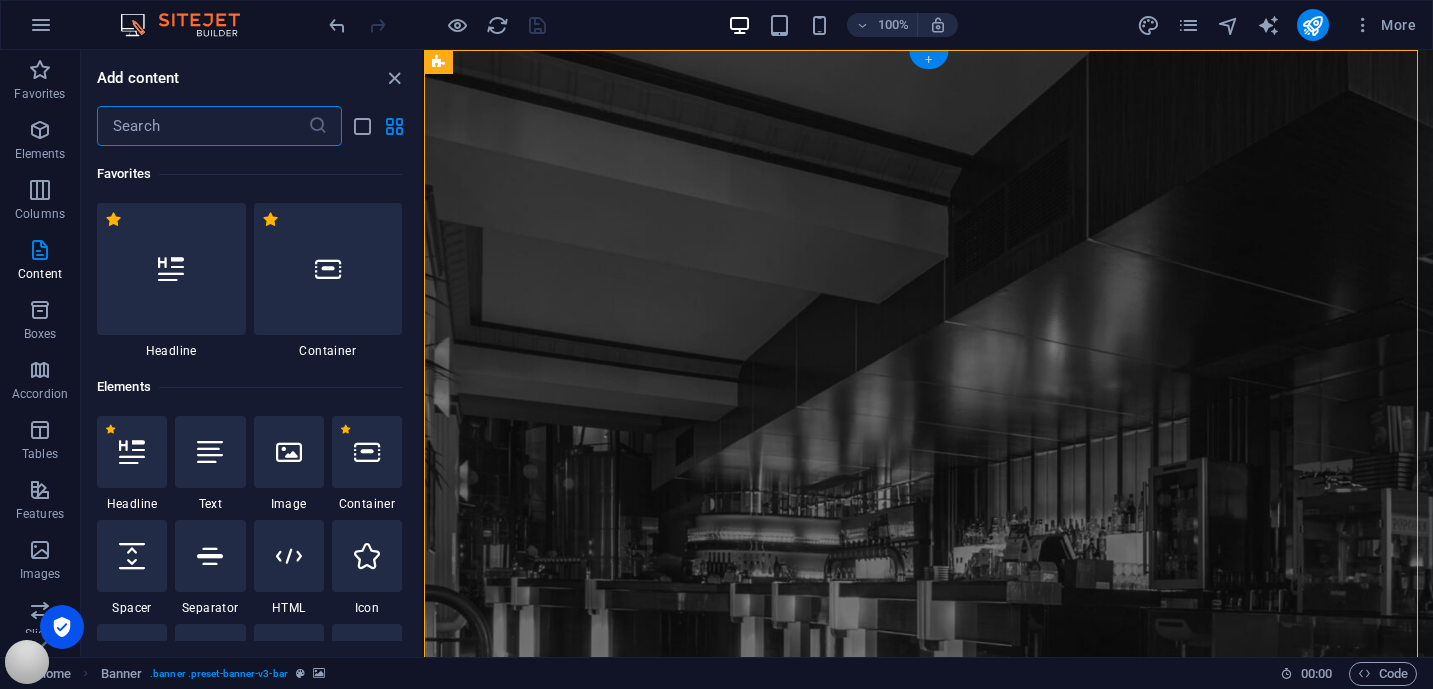 scroll, scrollTop: 3499, scrollLeft: 0, axis: vertical 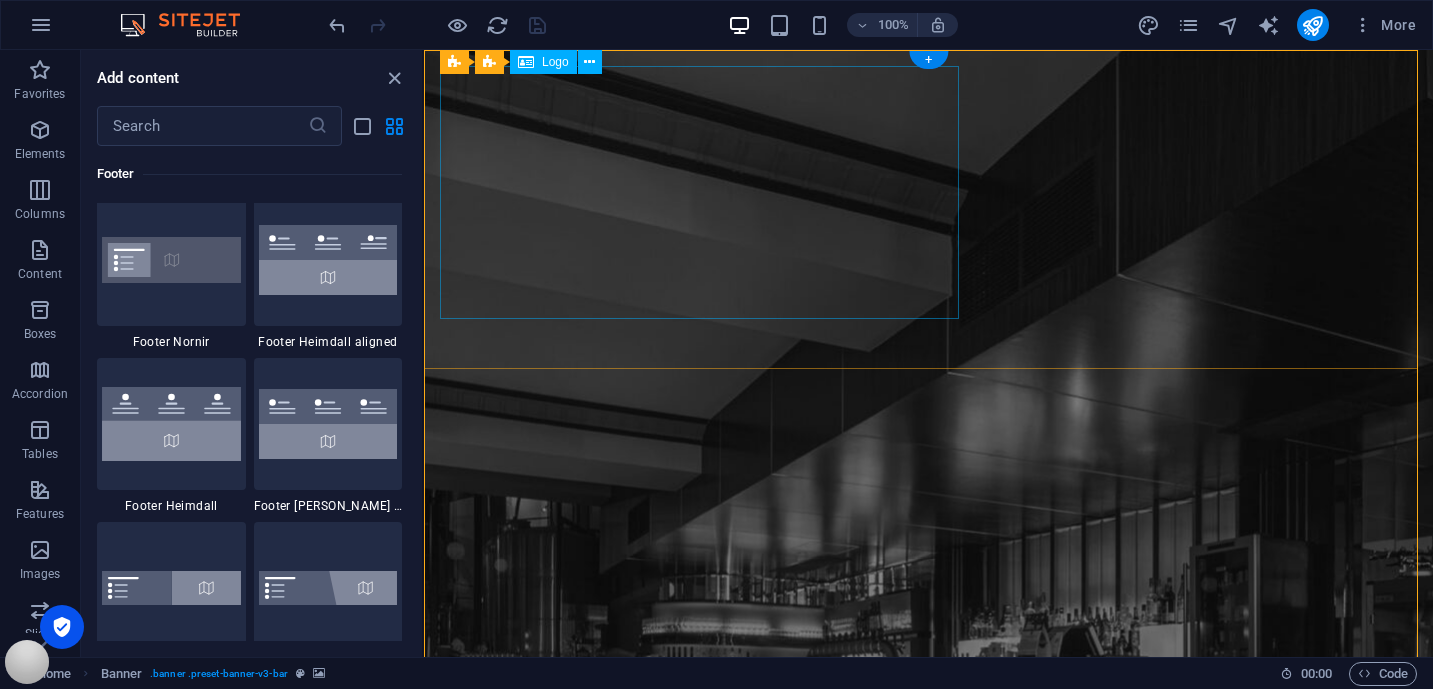 click at bounding box center (928, 1258) 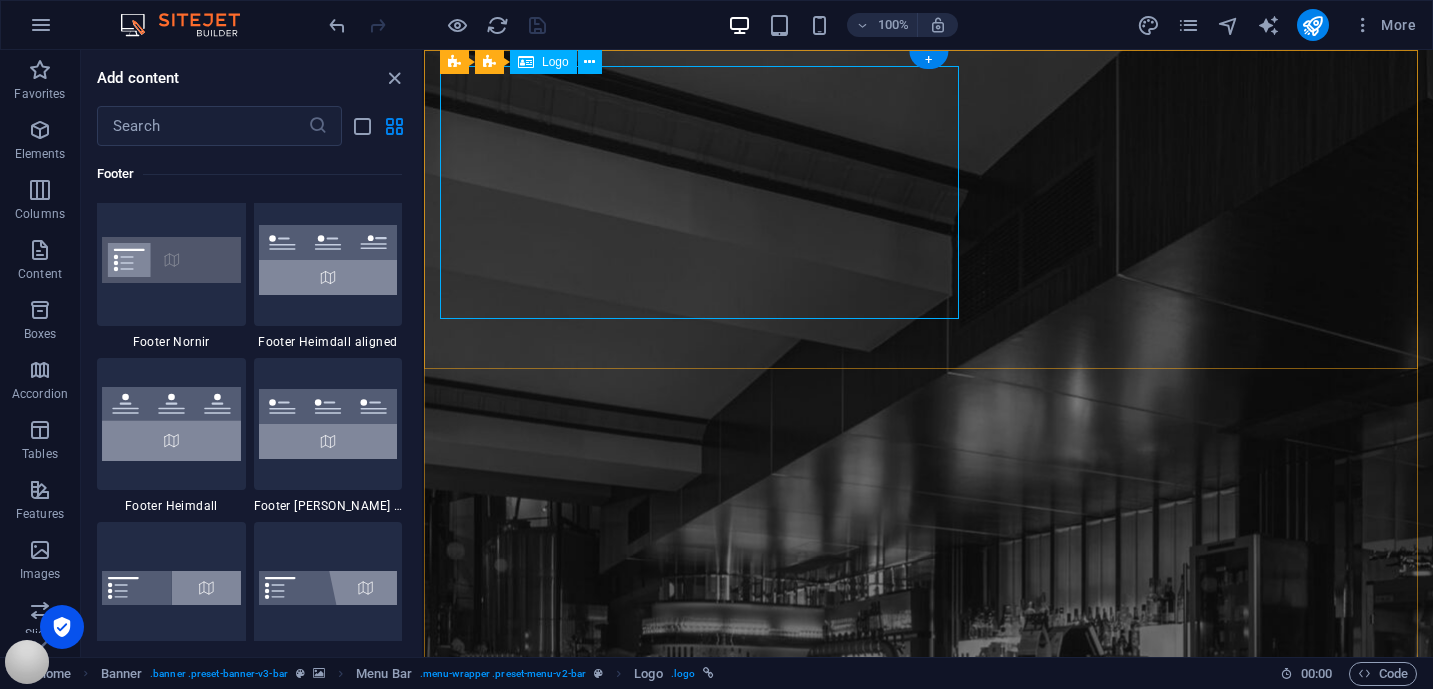 click at bounding box center [928, 1258] 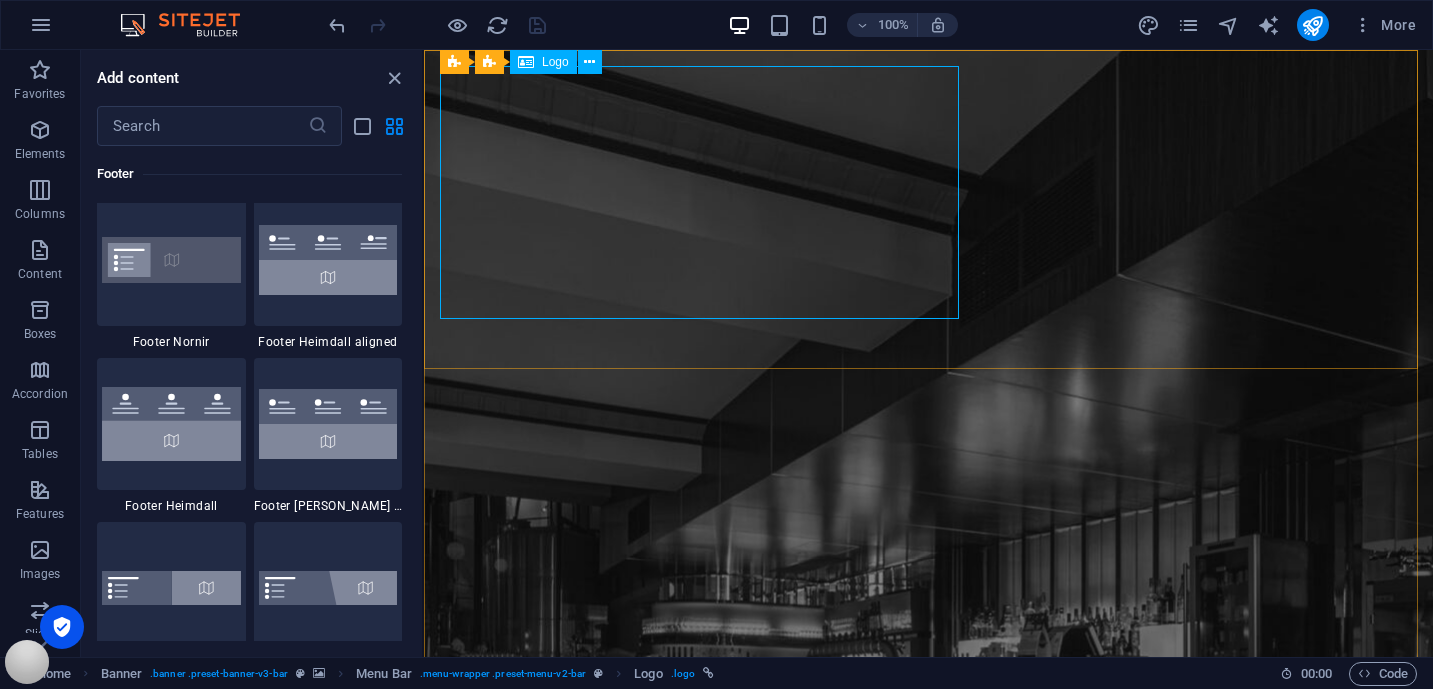 click at bounding box center [526, 62] 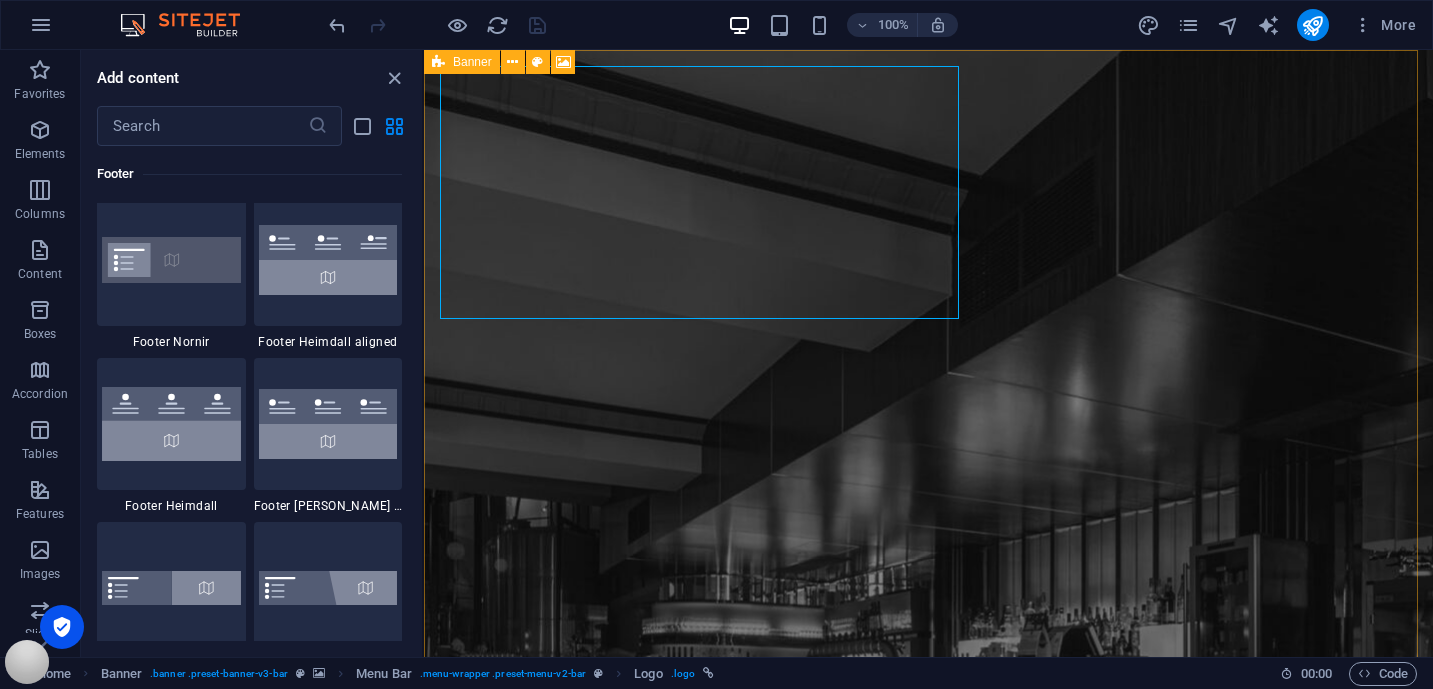click on "Banner" at bounding box center [472, 62] 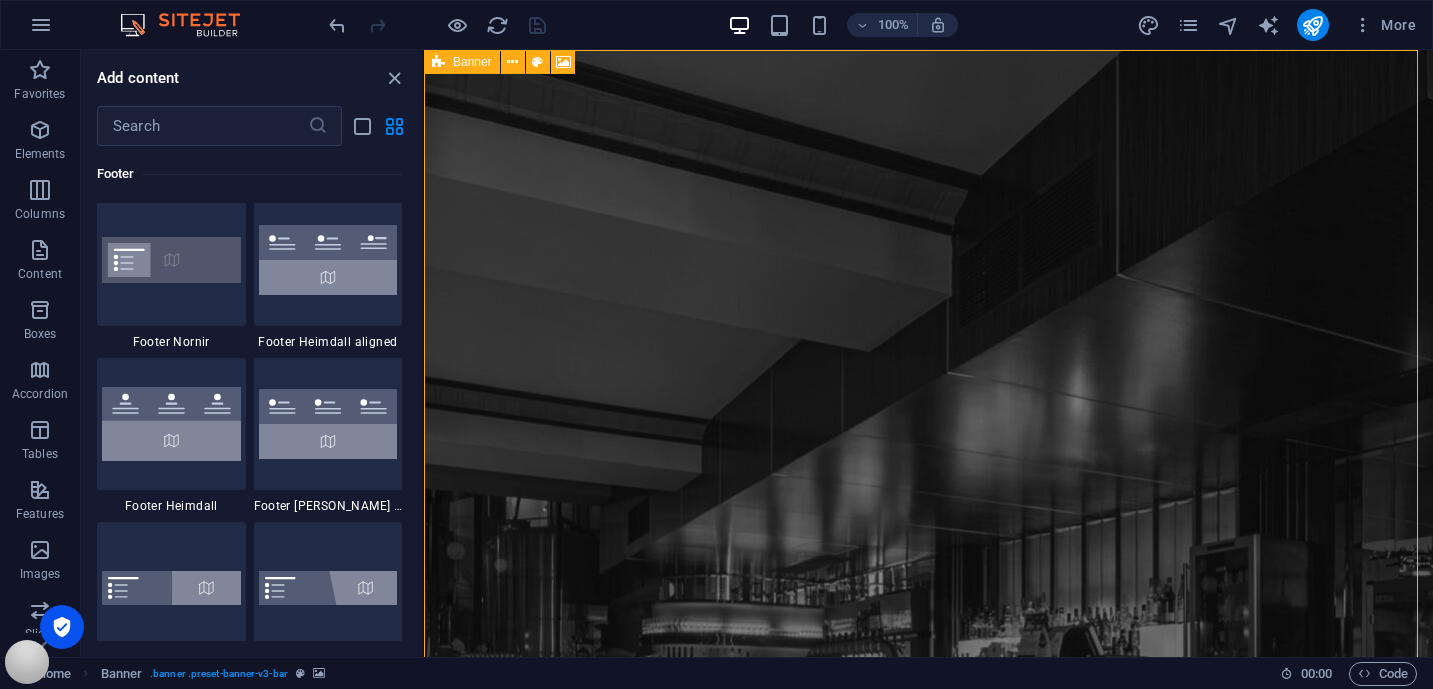 click on "Banner" at bounding box center [472, 62] 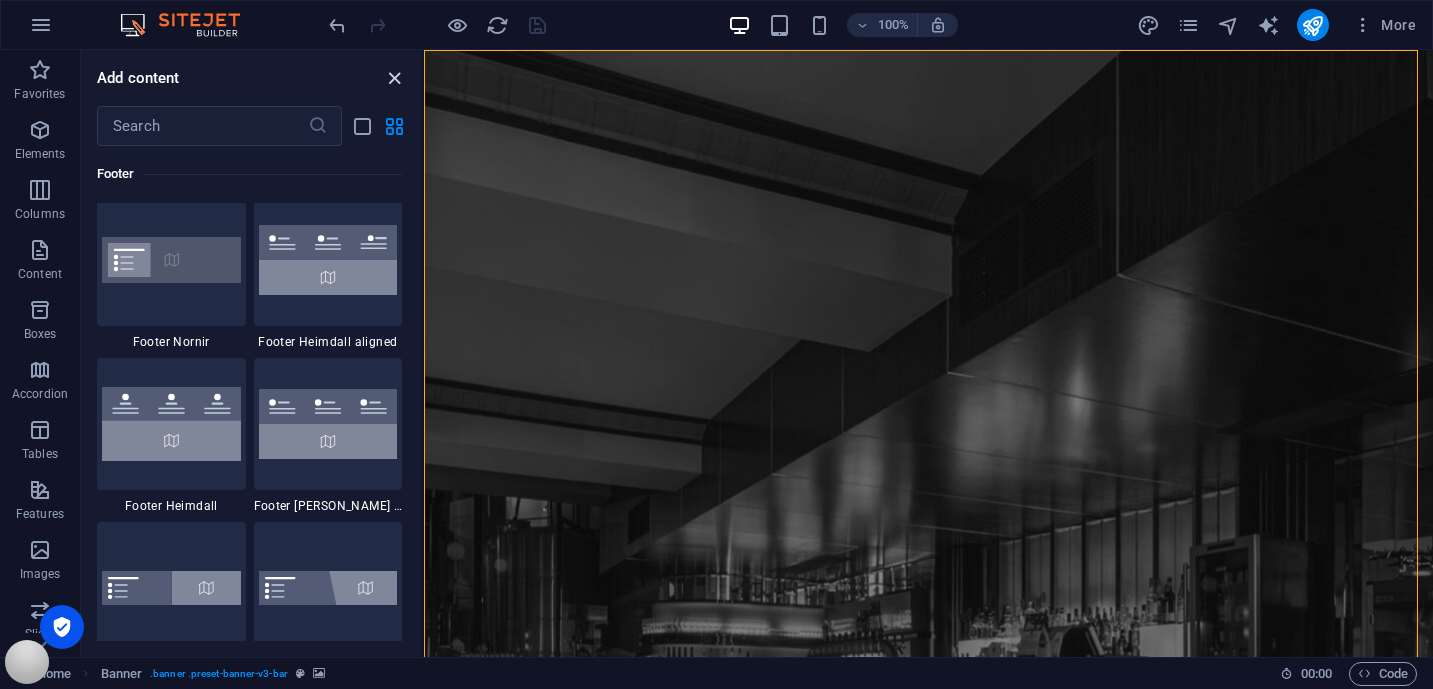 click at bounding box center [394, 78] 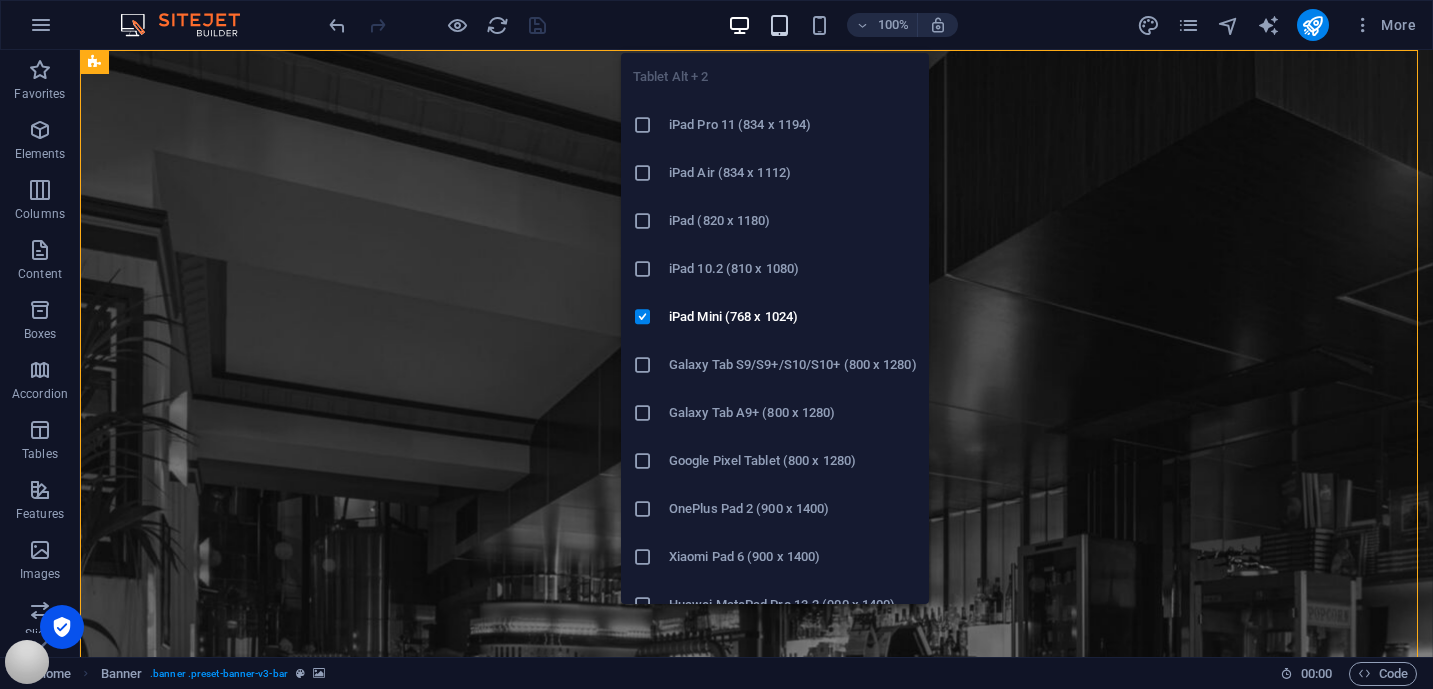 click at bounding box center [779, 25] 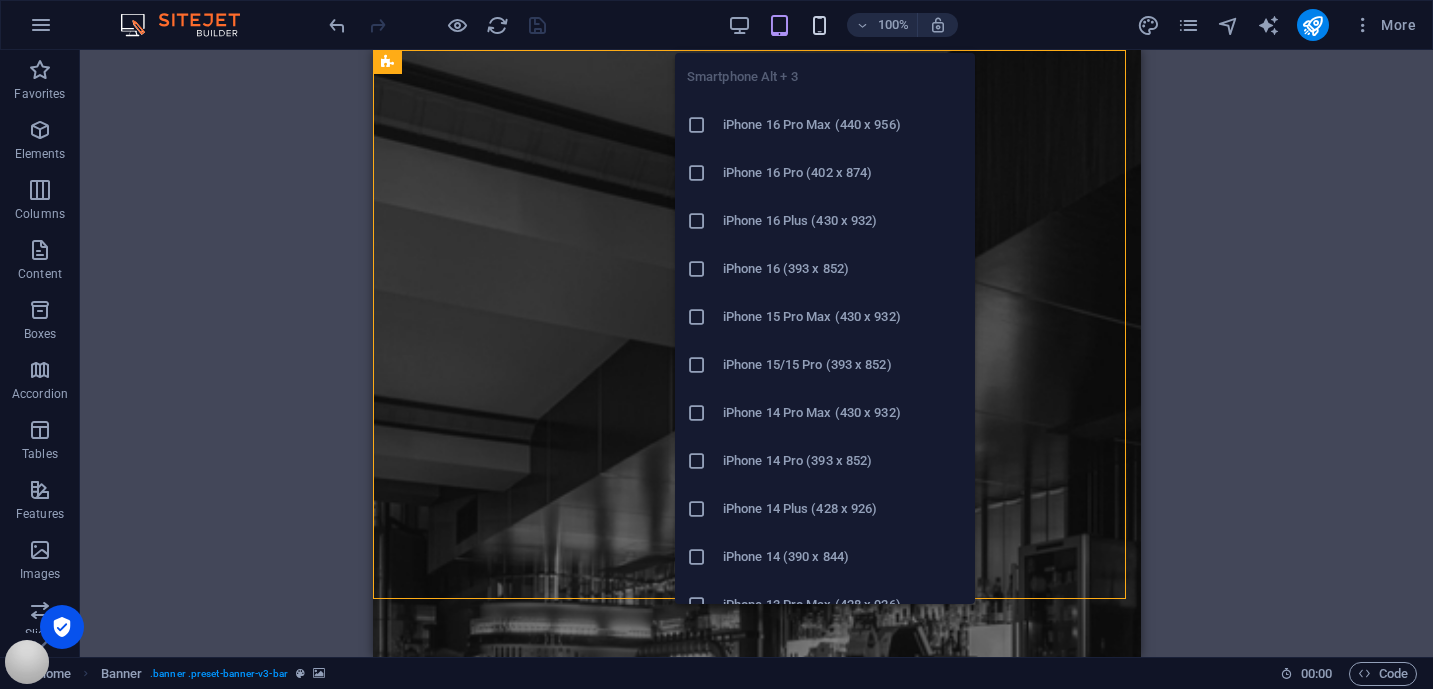 click at bounding box center [819, 25] 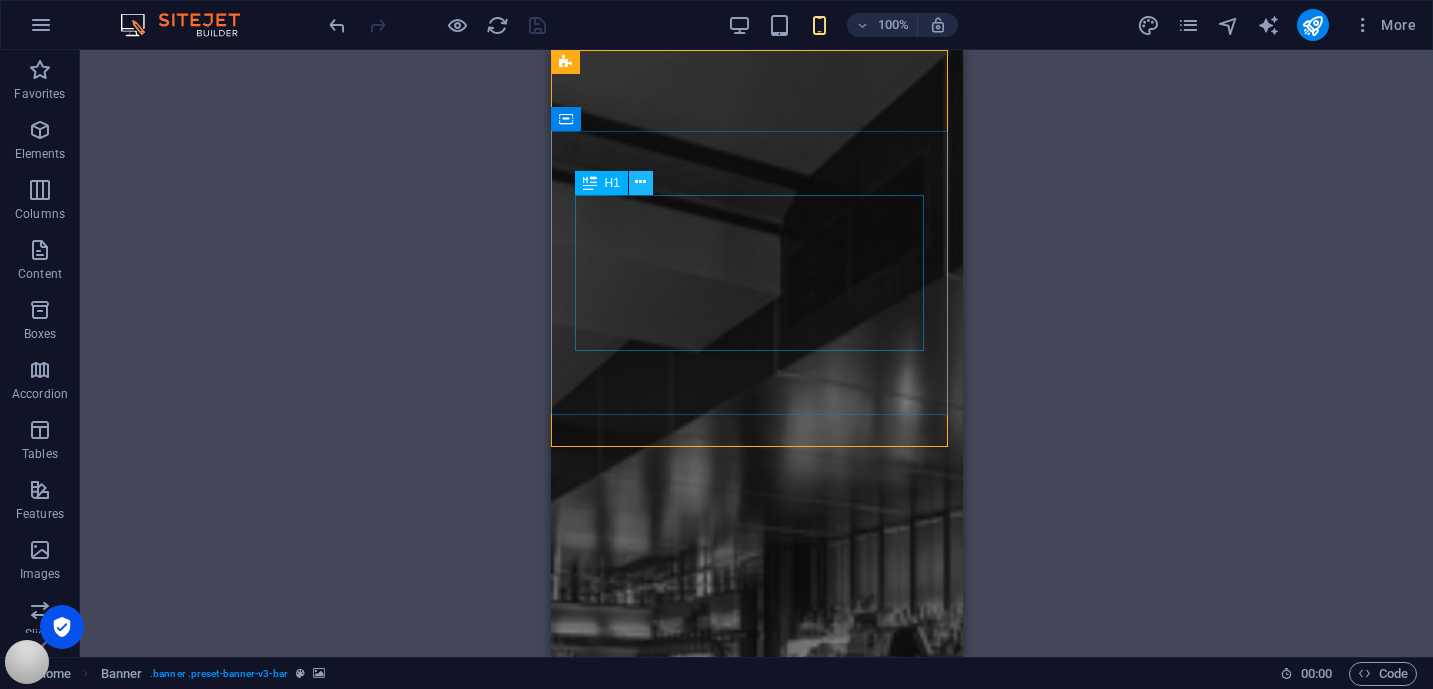 click at bounding box center (640, 182) 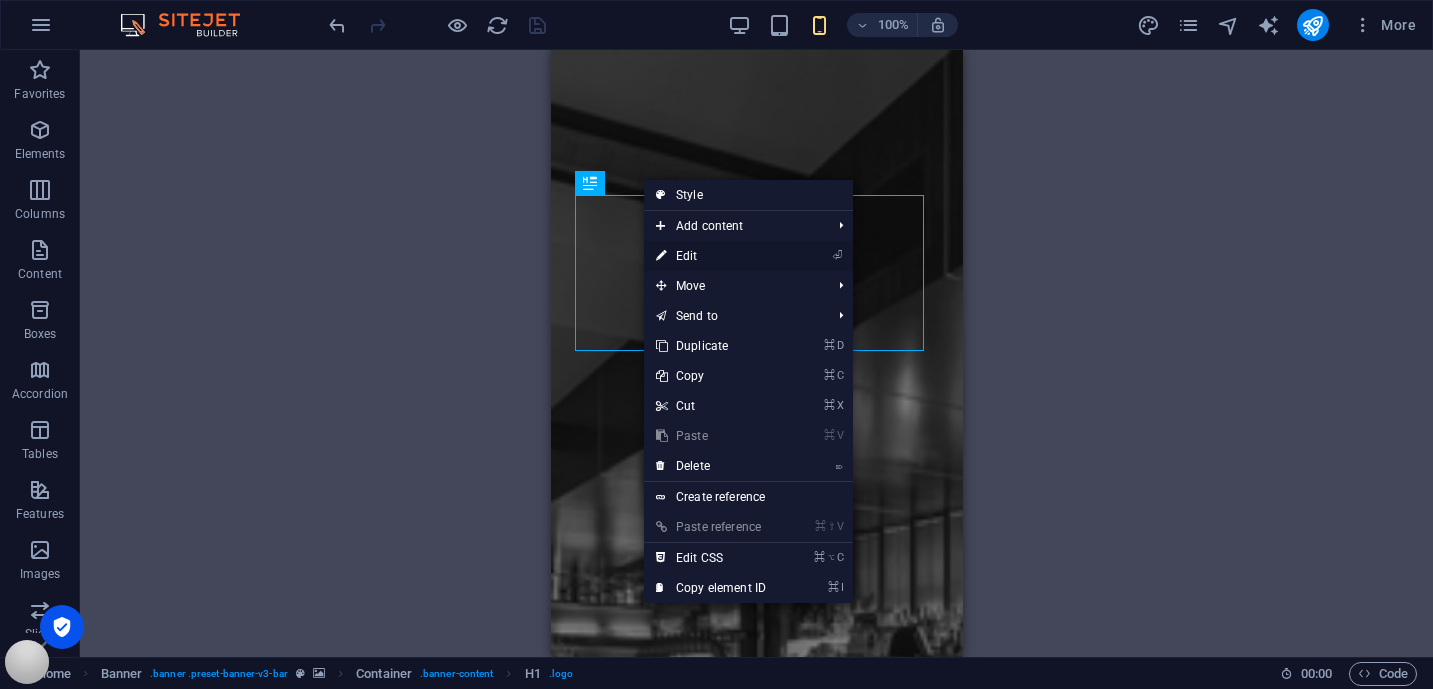 click on "⏎  Edit" at bounding box center (711, 256) 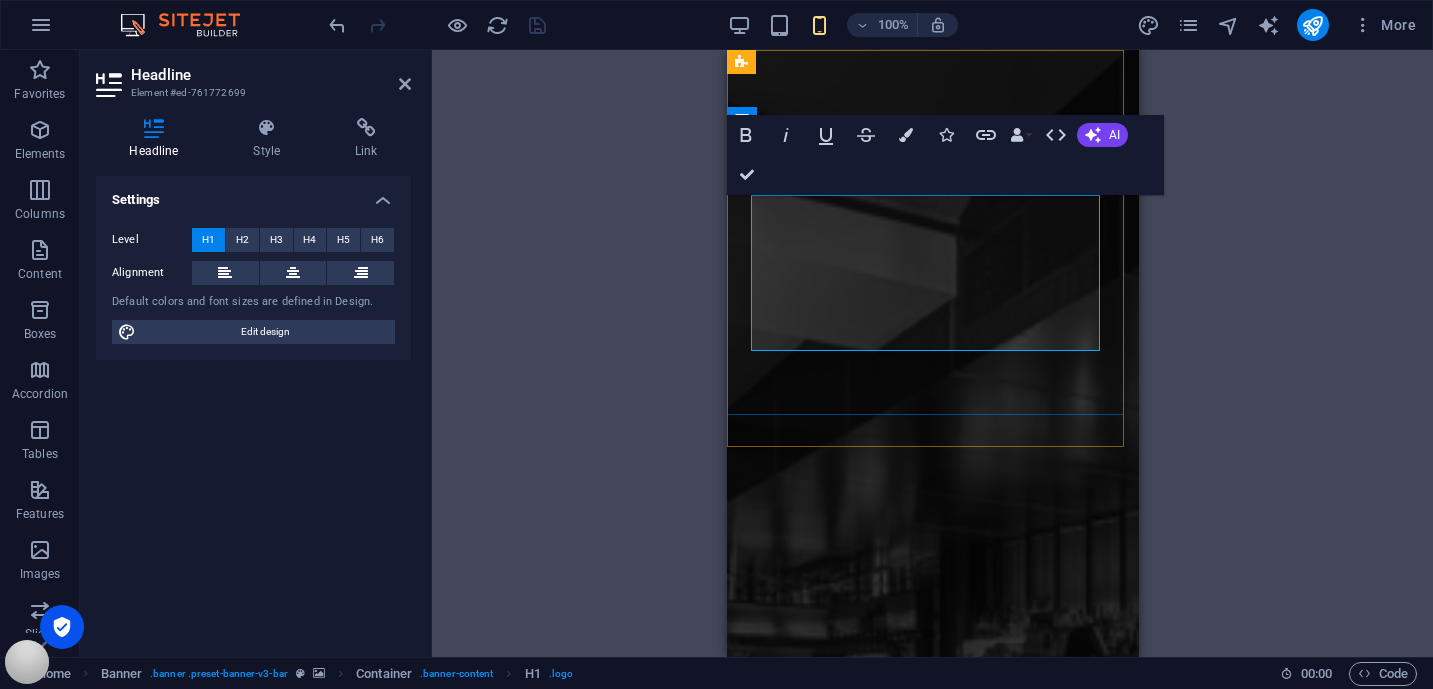 click on "Hombaze African Cuisine" at bounding box center (932, 1338) 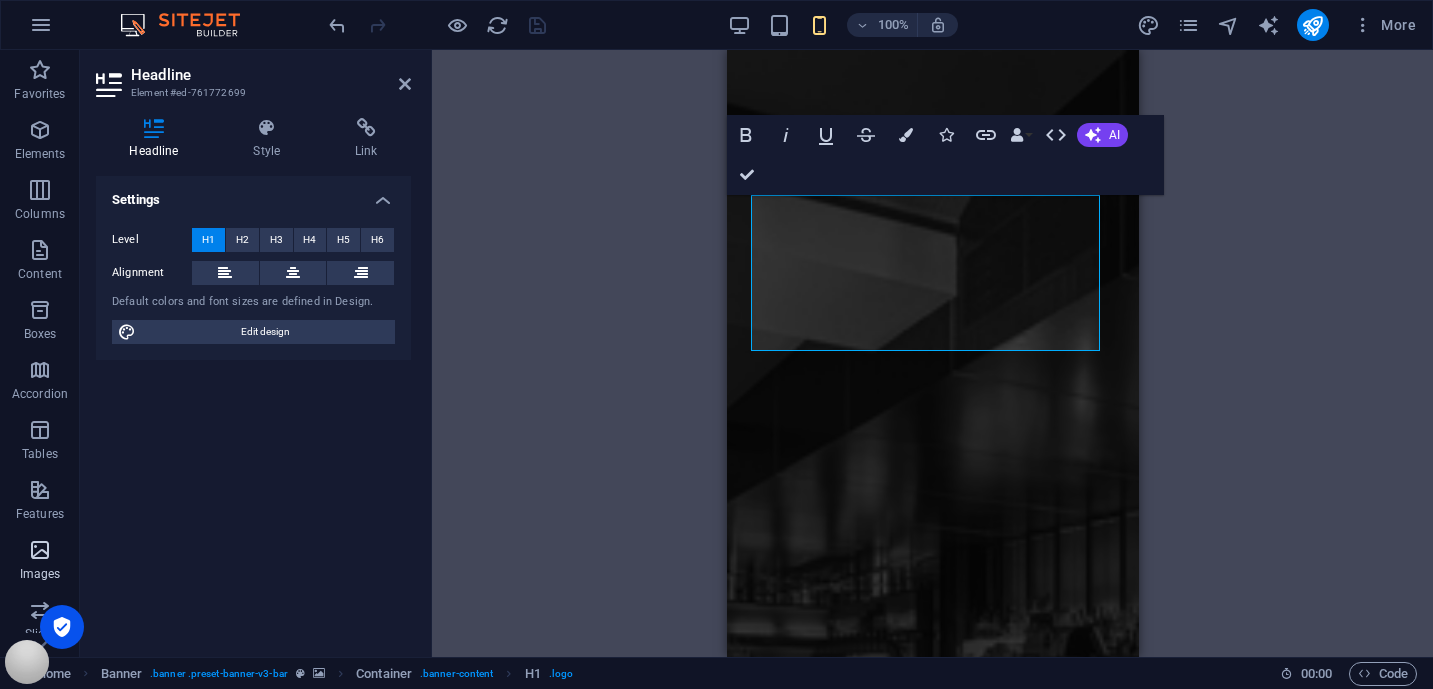 click at bounding box center [40, 550] 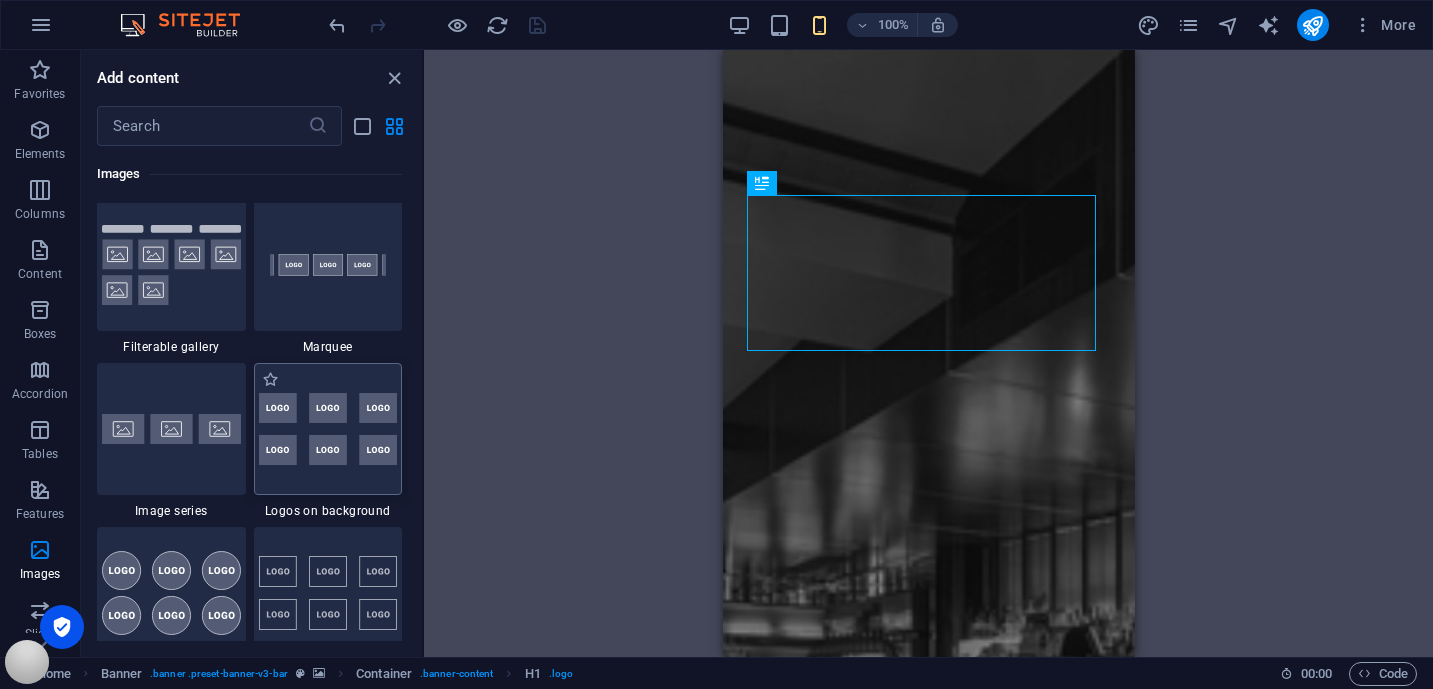 scroll, scrollTop: 10494, scrollLeft: 0, axis: vertical 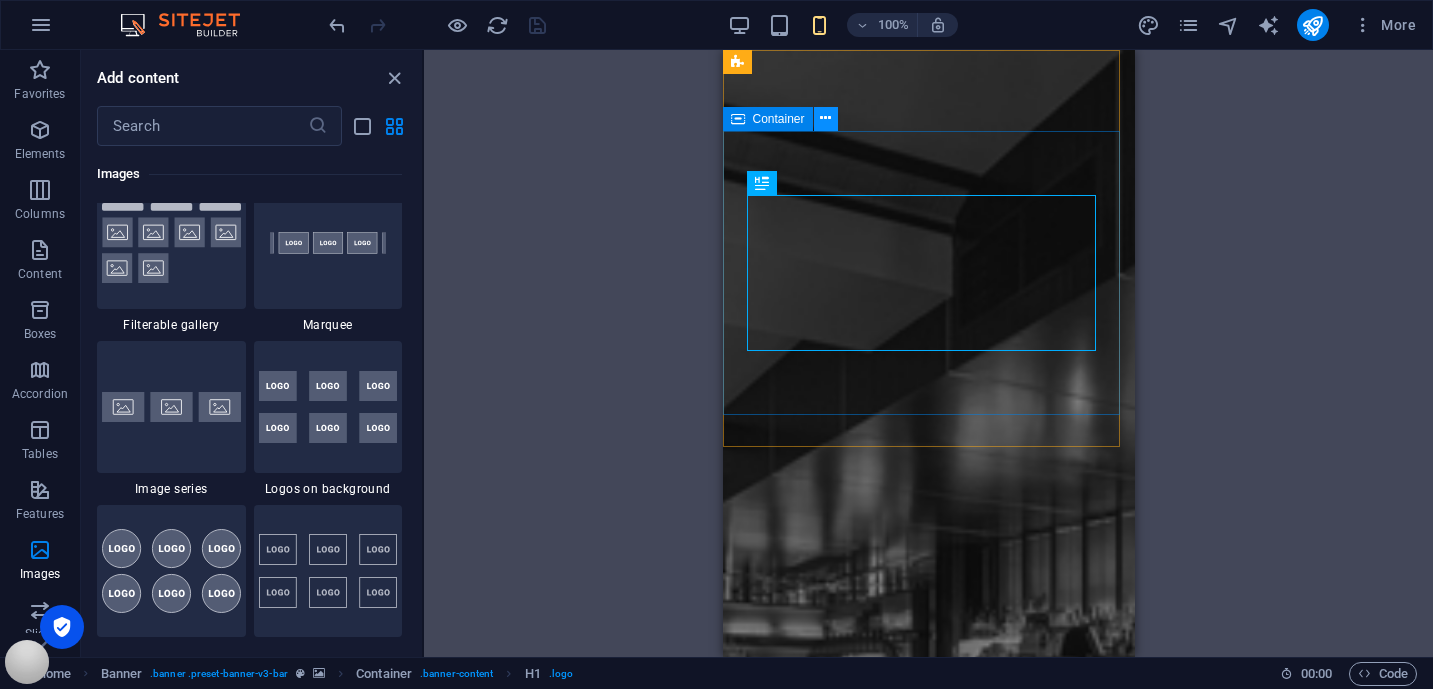 click at bounding box center [825, 118] 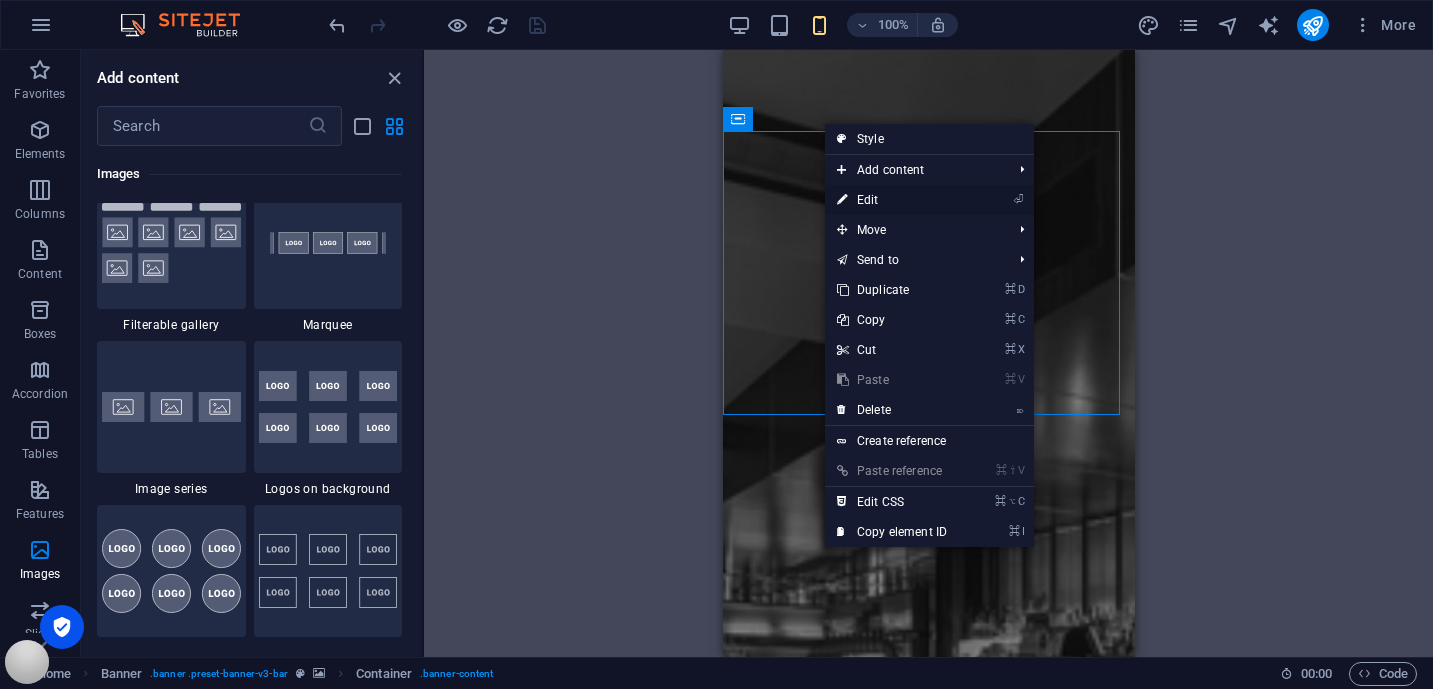 click on "⏎  Edit" at bounding box center [892, 200] 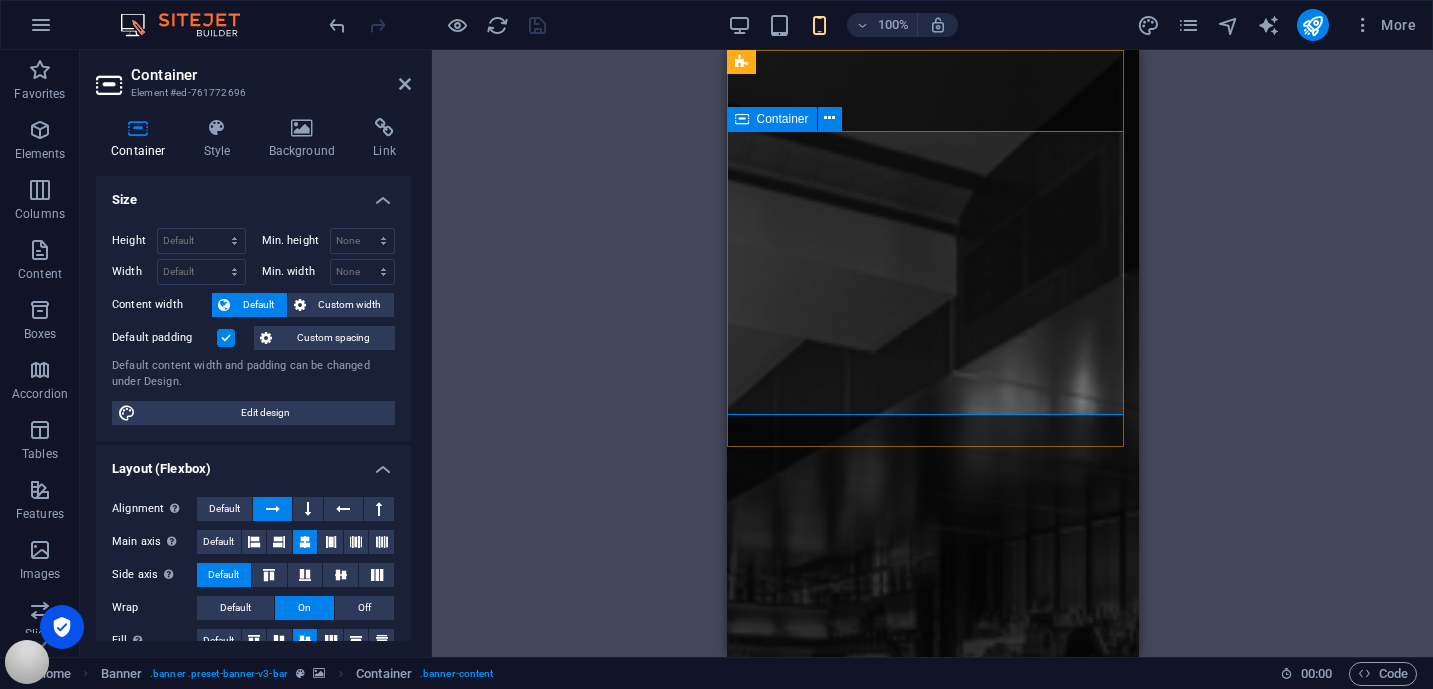 click on "Hombaze African Cuisine" at bounding box center (932, 1338) 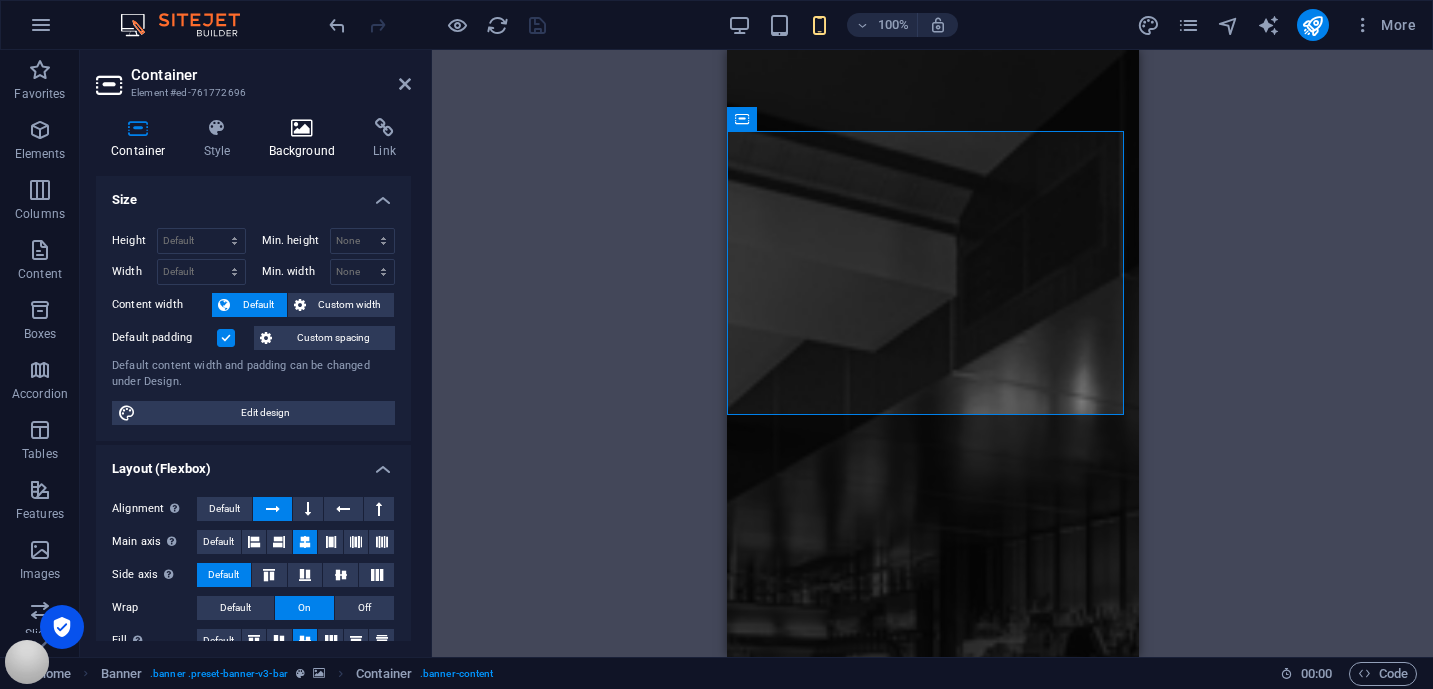 click at bounding box center [302, 128] 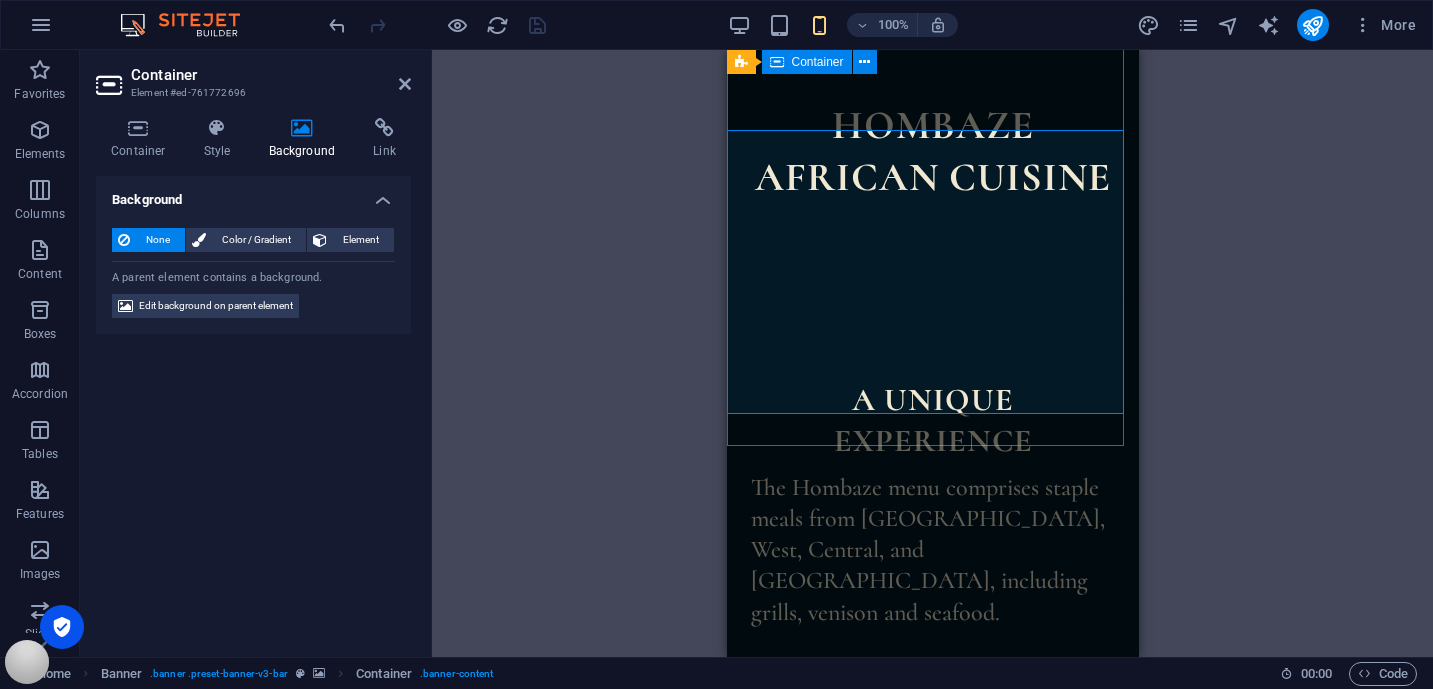 scroll, scrollTop: 0, scrollLeft: 0, axis: both 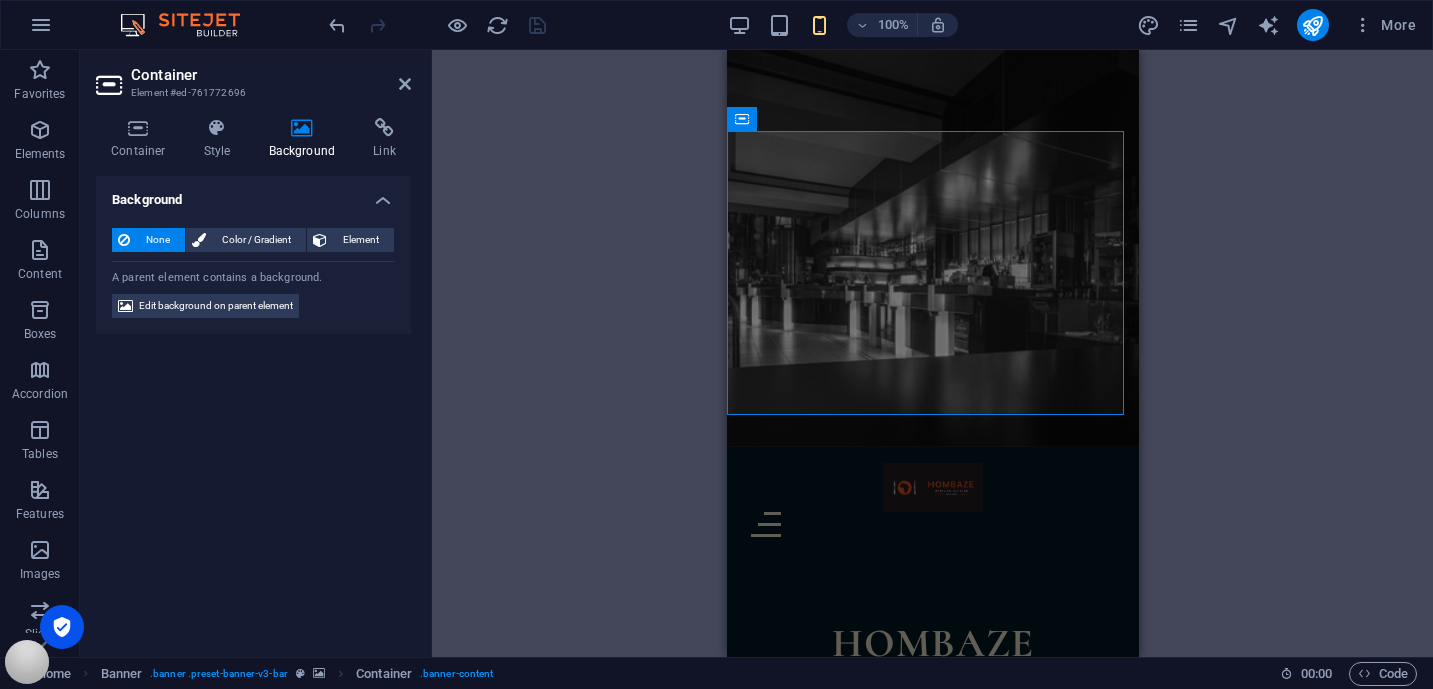 click at bounding box center (302, 128) 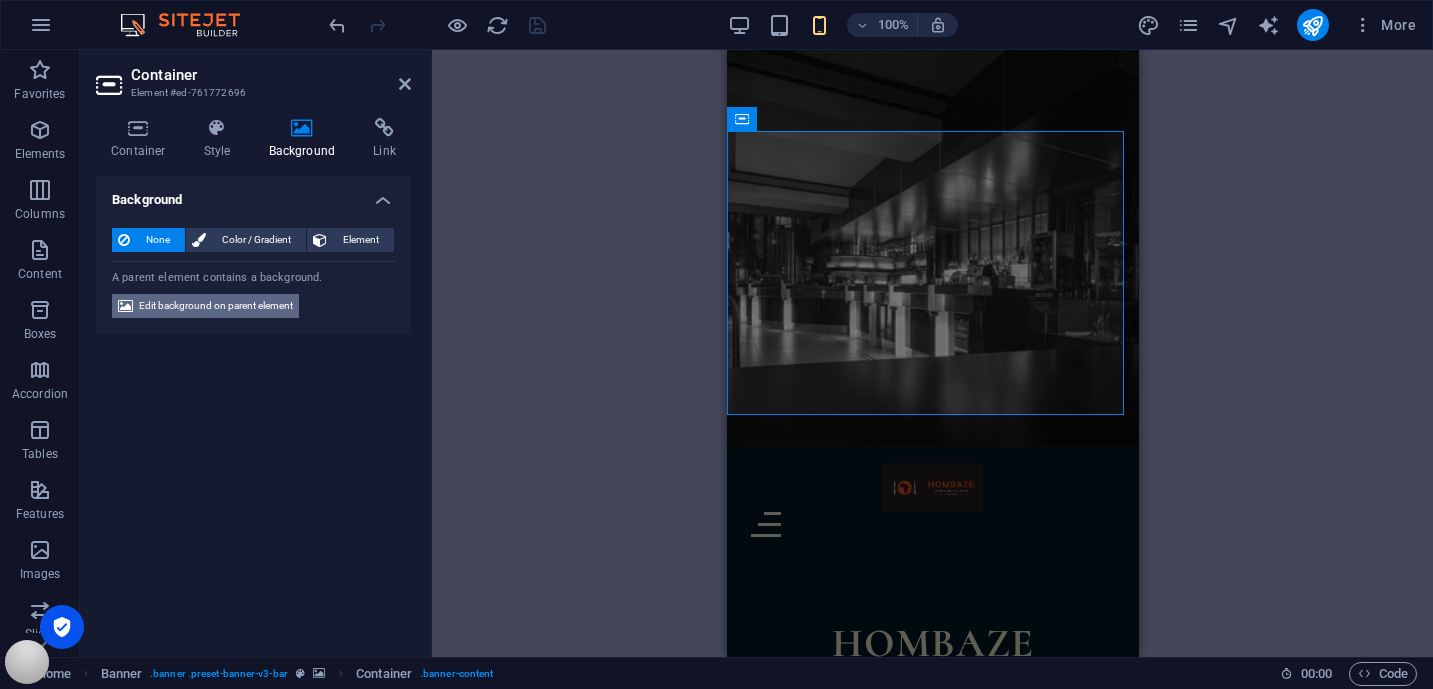 click on "Edit background on parent element" at bounding box center (216, 306) 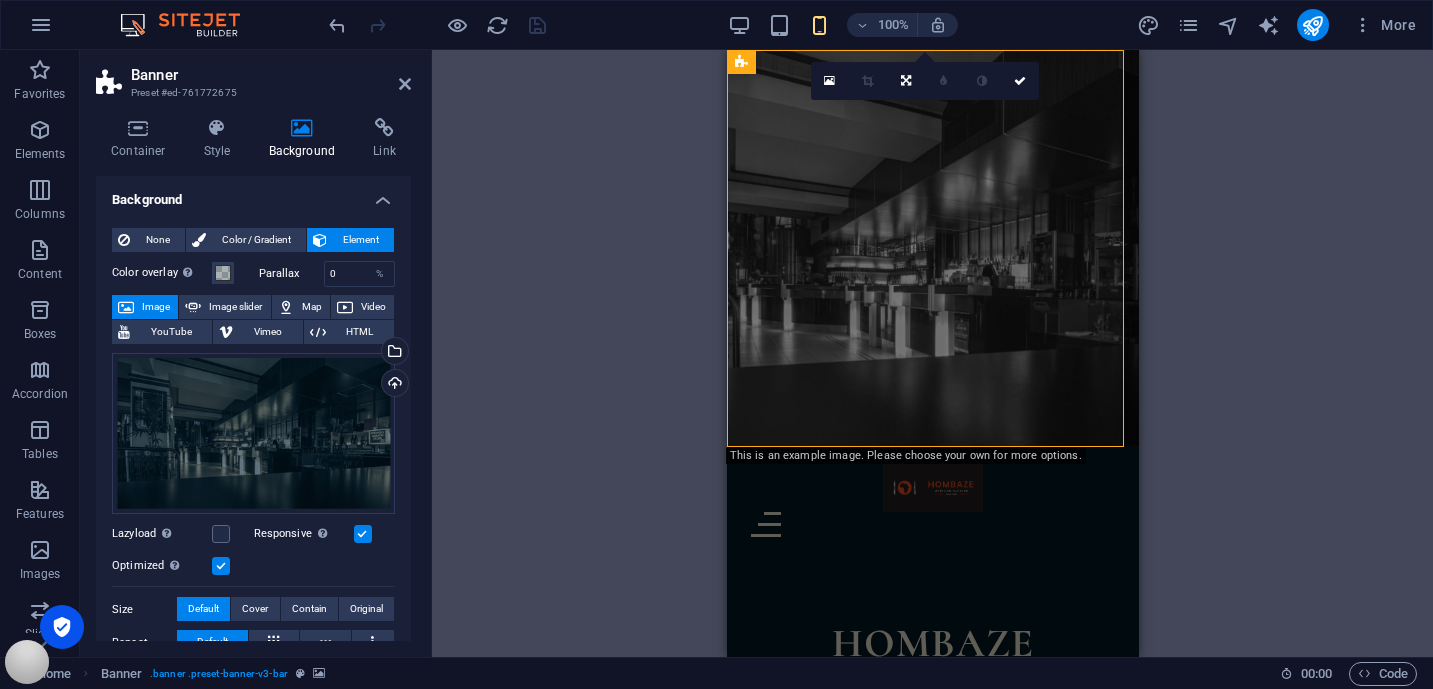 drag, startPoint x: 9, startPoint y: 116, endPoint x: 47, endPoint y: 90, distance: 46.043457 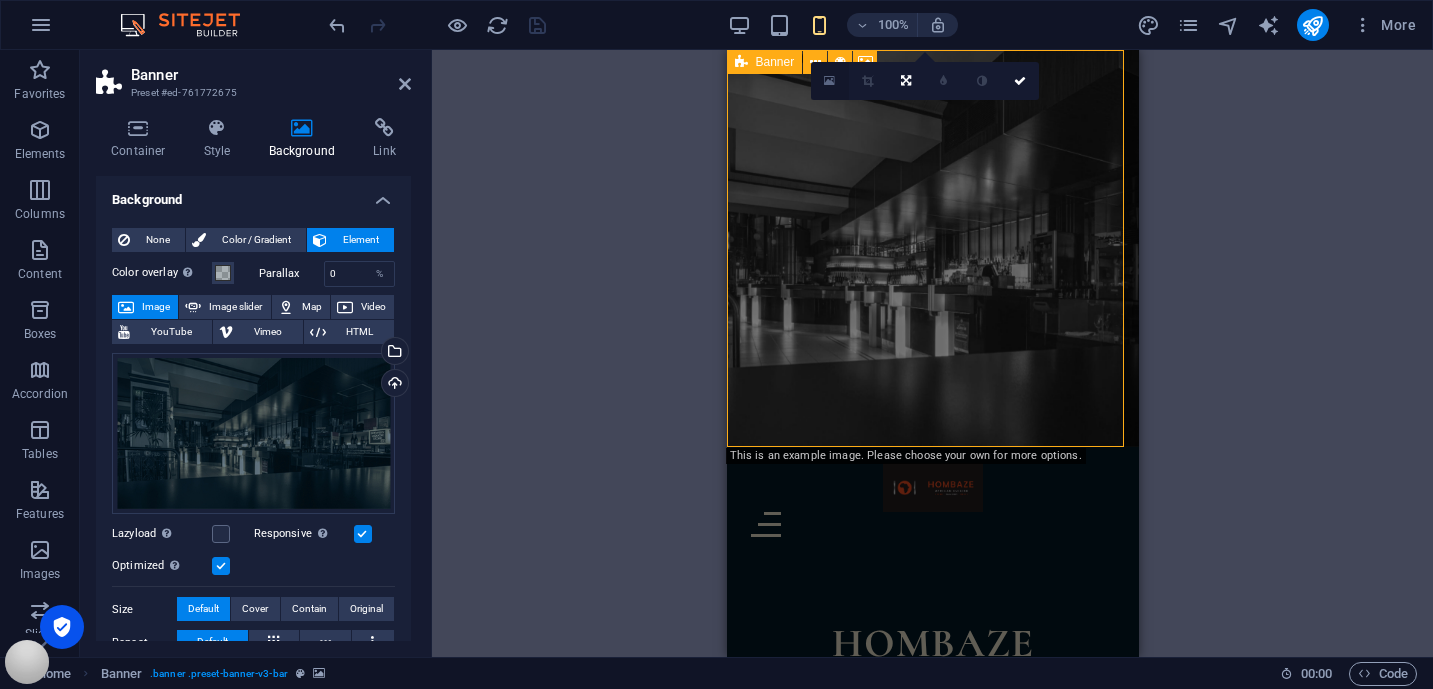 click at bounding box center (829, 81) 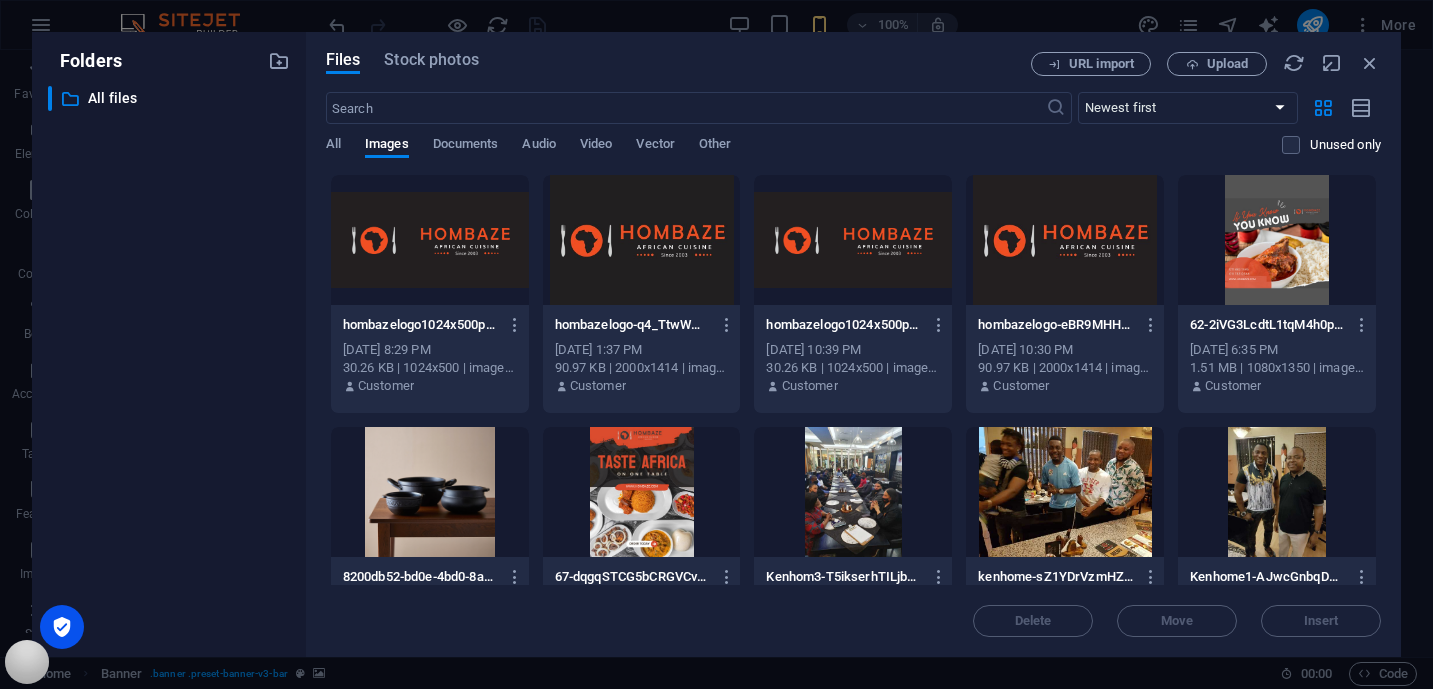 click at bounding box center [1065, 240] 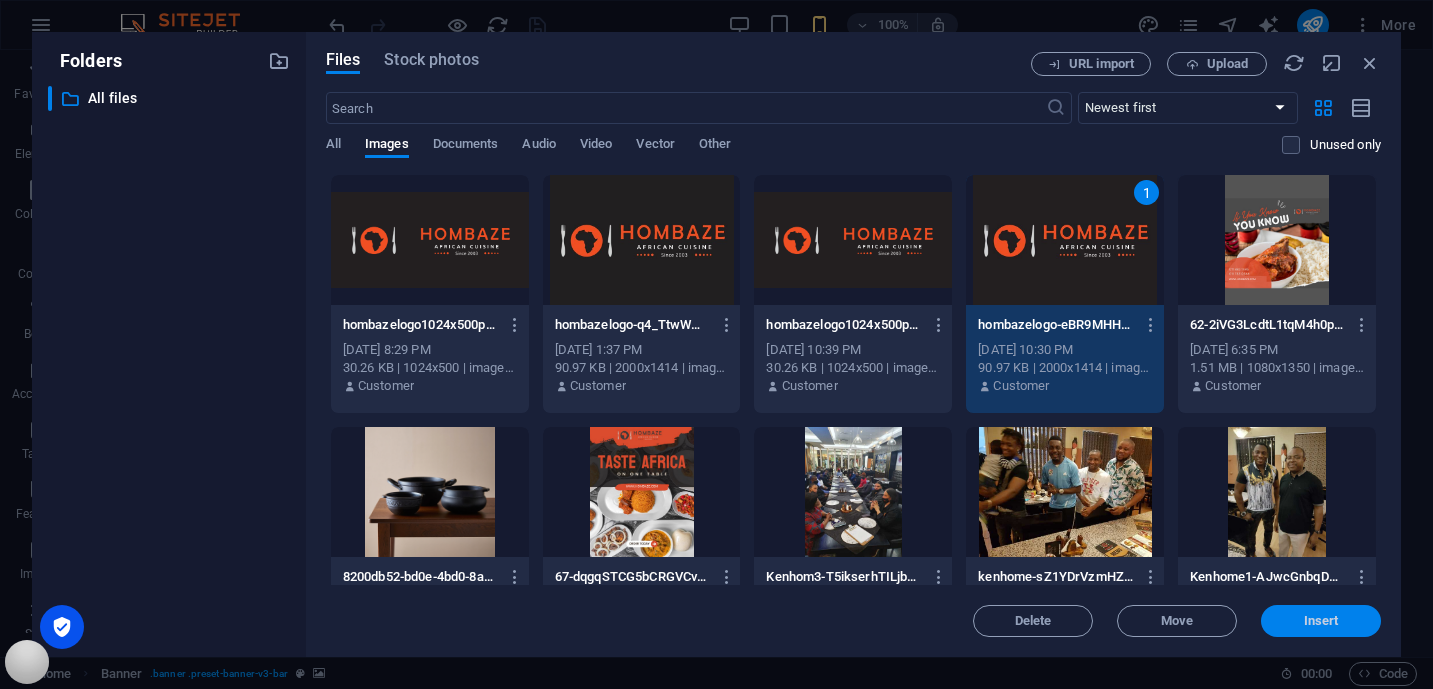click on "Insert" at bounding box center (1321, 621) 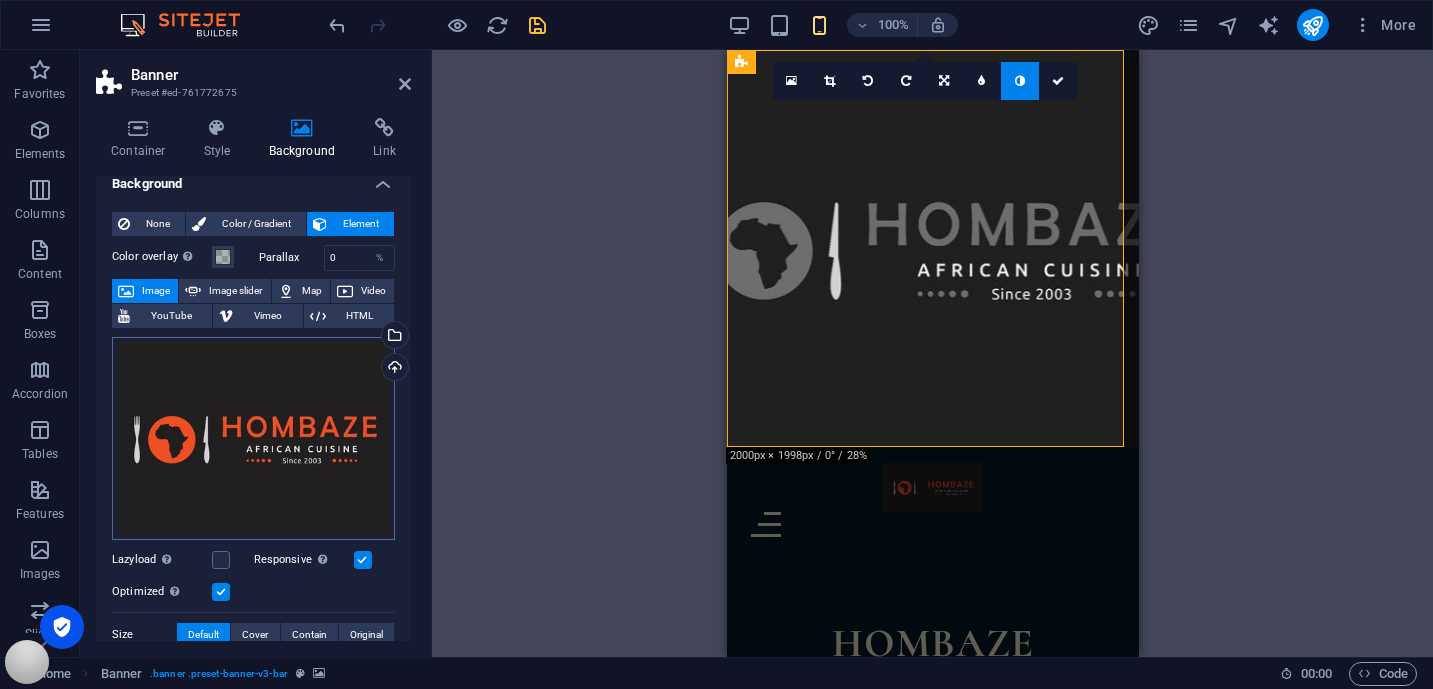 scroll, scrollTop: 0, scrollLeft: 0, axis: both 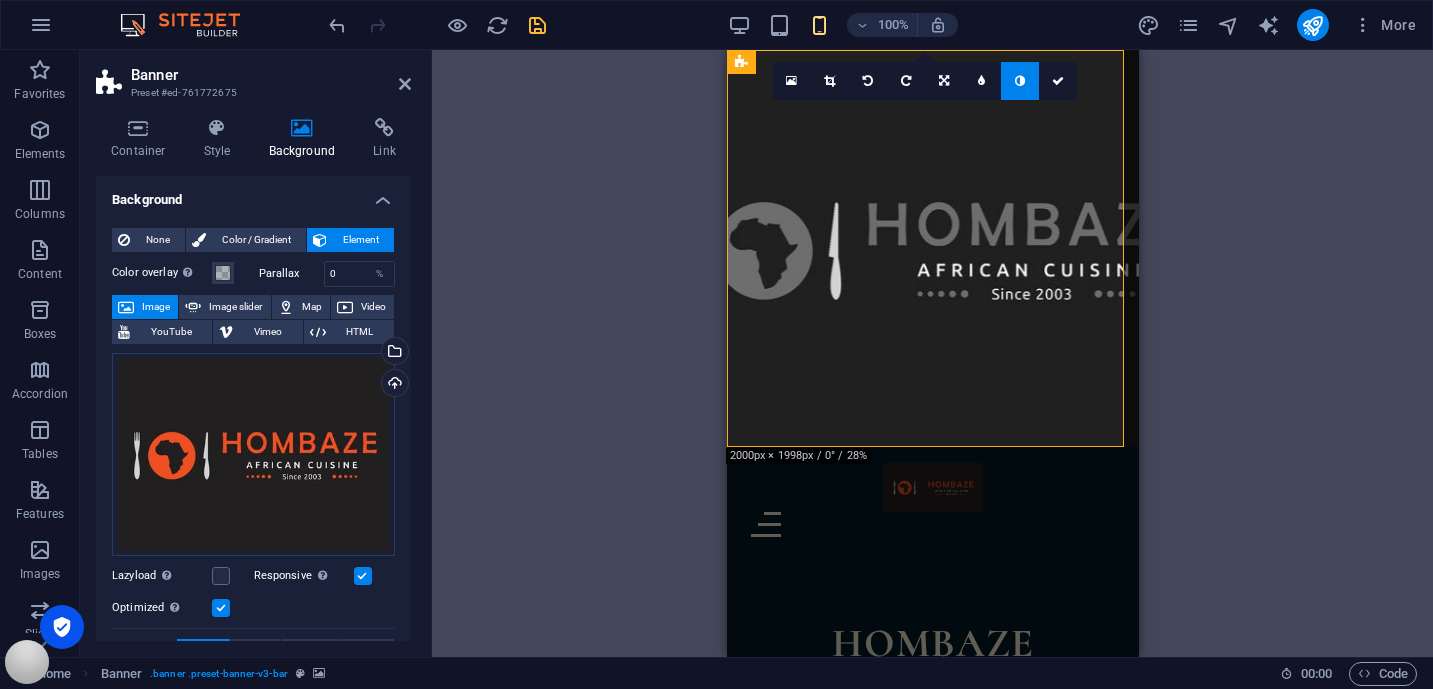 click on "Drag here to replace the existing content. Press “Ctrl” if you want to create a new element.
H1   Banner   Container   Menu   Banner   Menu Bar   Menu Bar   Logo   Spacer   Container   Text   Container   Container   Text   Container   Image   Container   Container   Spacer   Container   Container   Image   Container   Spacer   Container   Image   Container   Spacer   Container   H2   HTML 180 170 160 150 140 130 120 110 100 90 80 70 60 50 40 30 20 10 0 -10 -20 -30 -40 -50 -60 -70 -80 -90 -100 -110 -120 -130 -140 -150 -160 -170 2000px × 1998px / 0° / 28% 16:10 16:9 4:3 1:1 1:2 0" at bounding box center (932, 353) 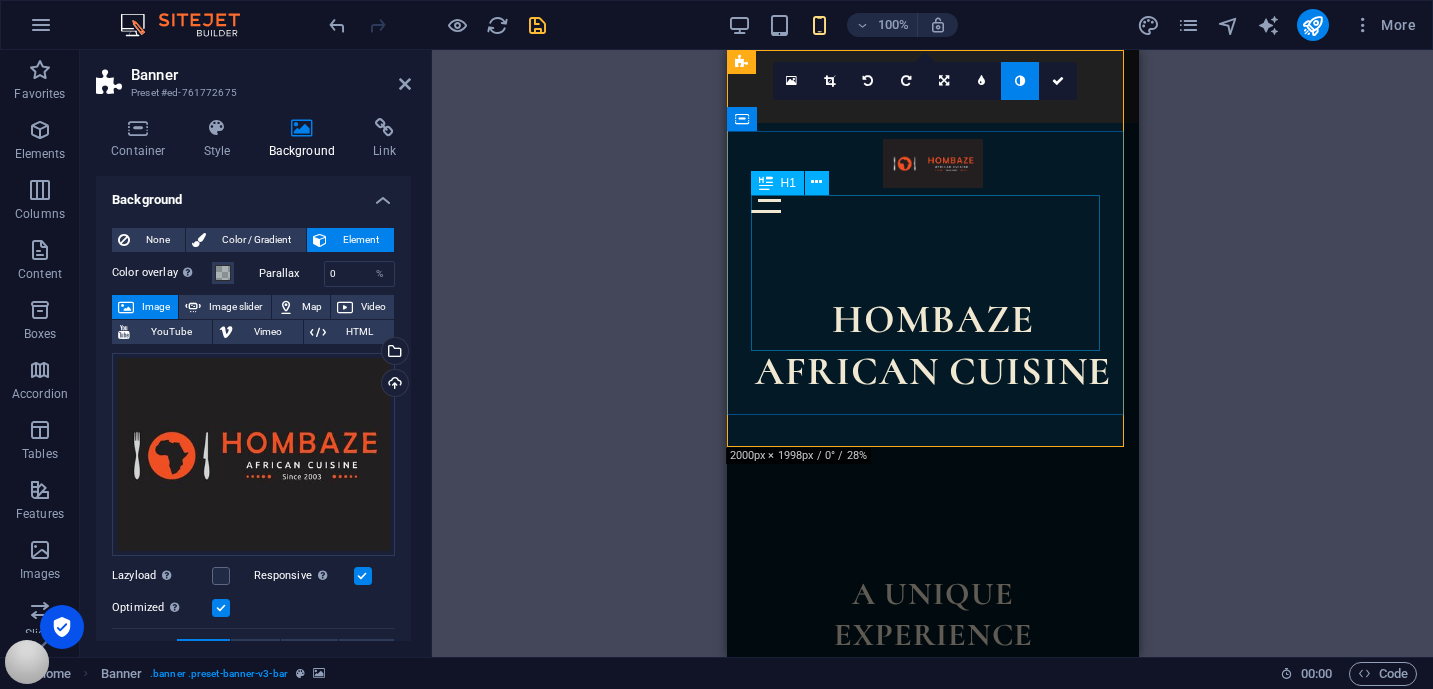 scroll, scrollTop: 0, scrollLeft: 0, axis: both 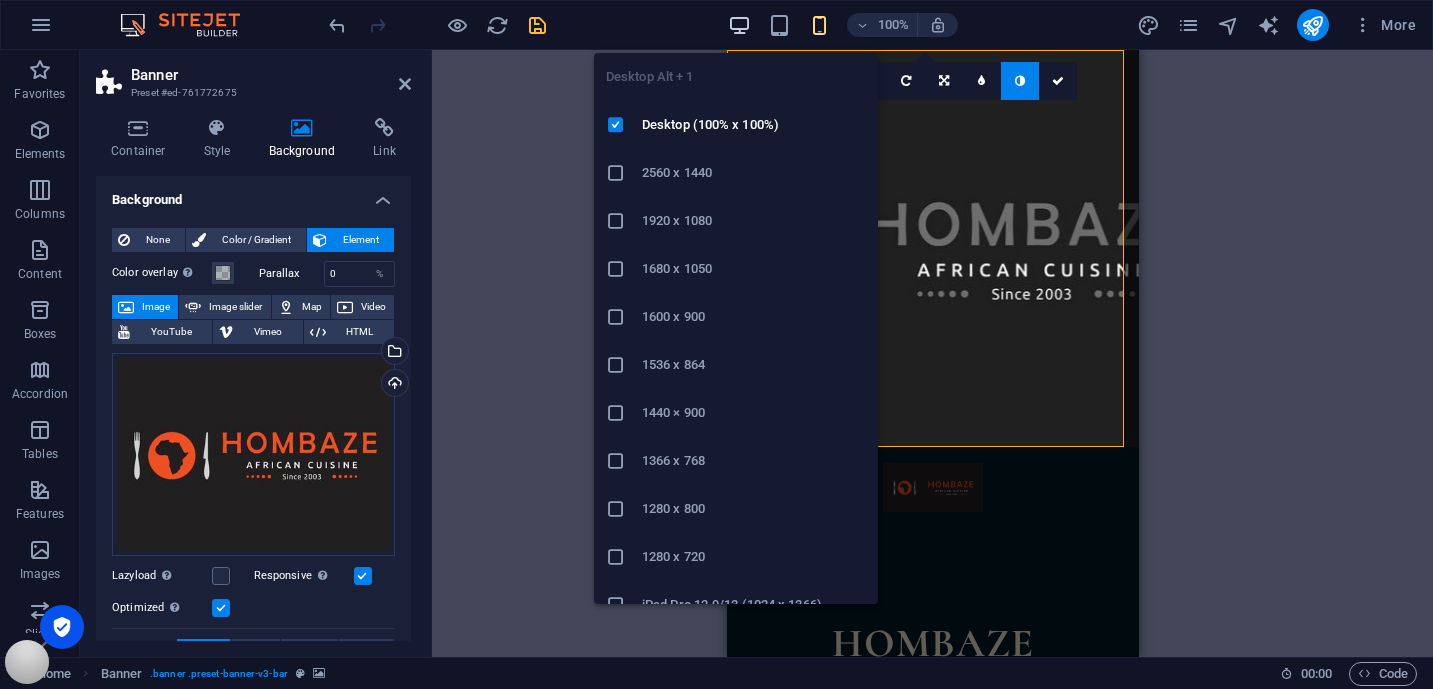 click at bounding box center [739, 25] 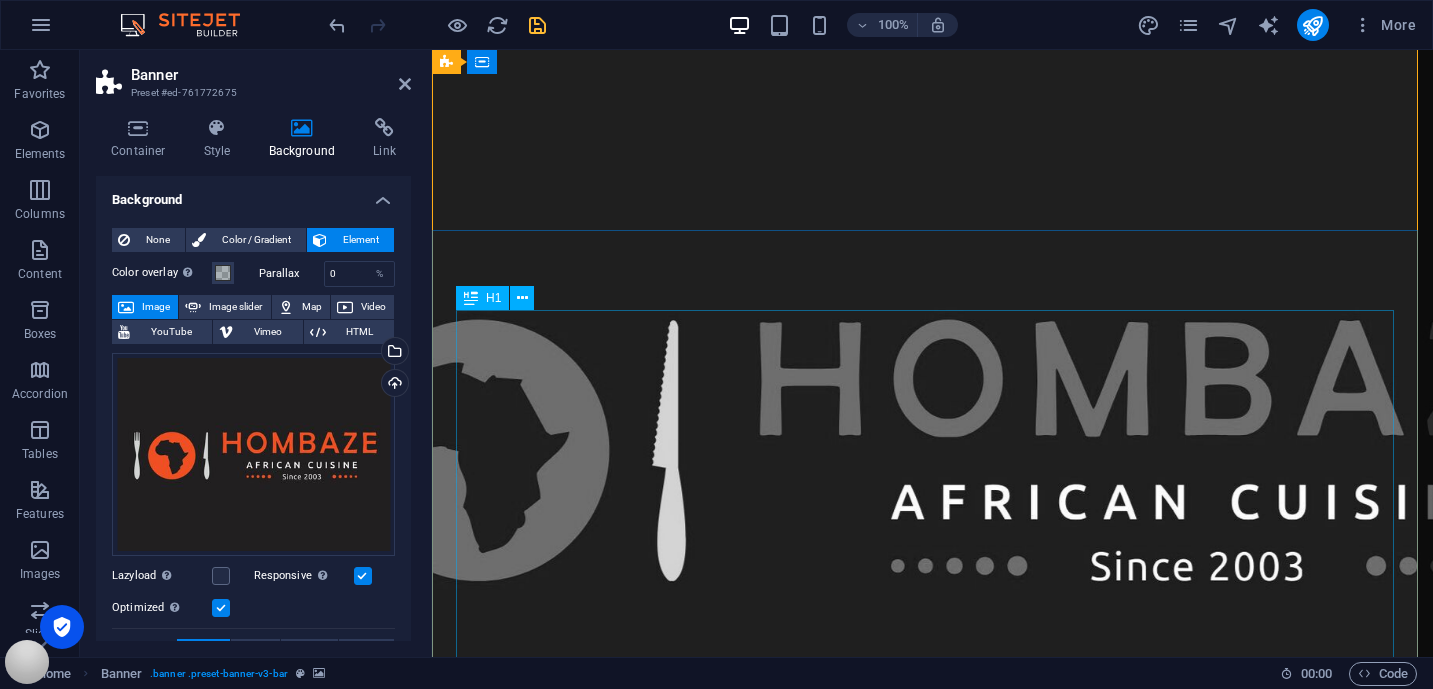 scroll, scrollTop: 0, scrollLeft: 0, axis: both 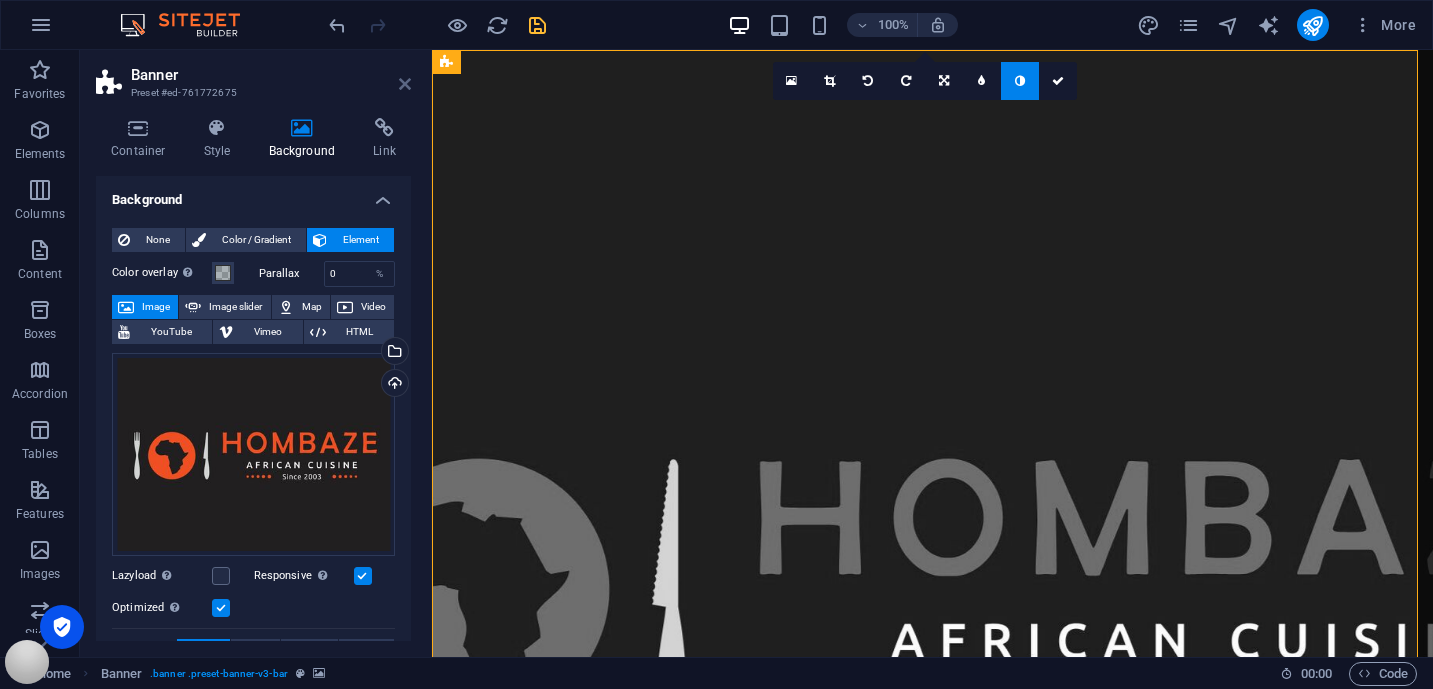 click at bounding box center [405, 84] 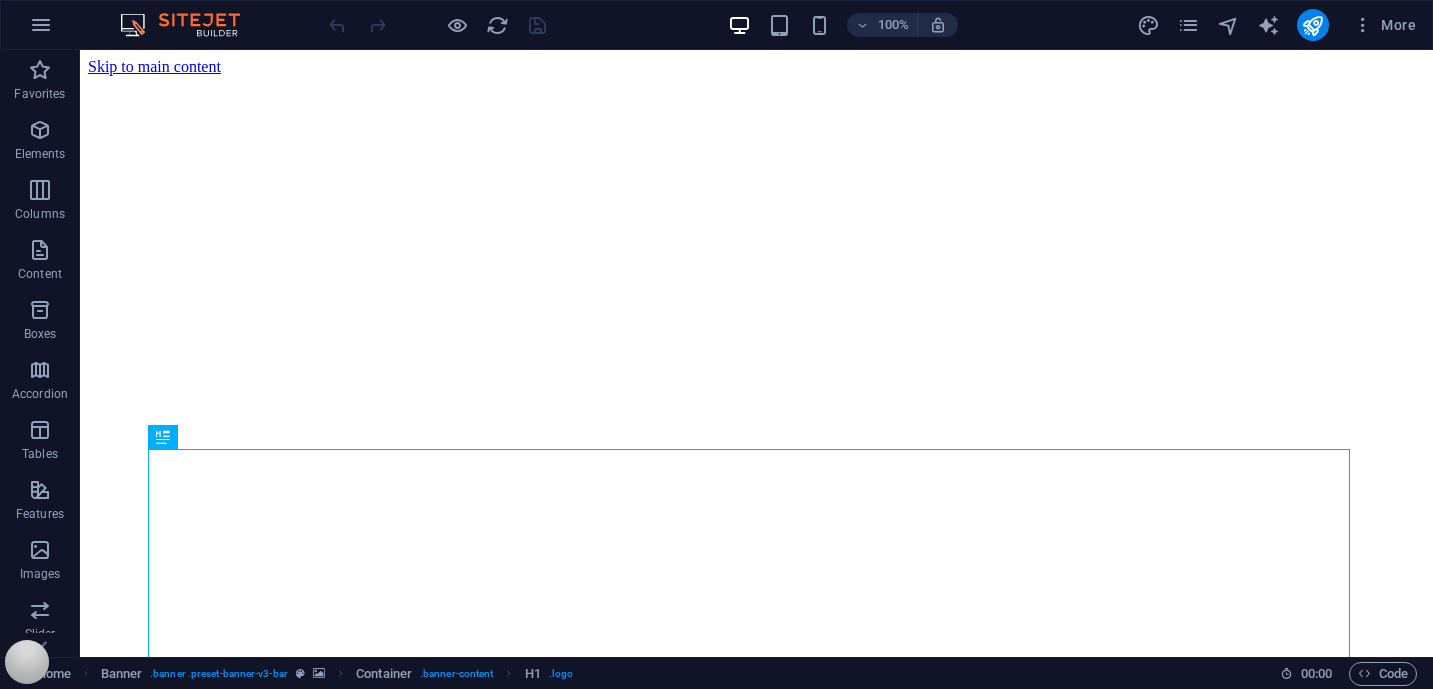 scroll, scrollTop: 0, scrollLeft: 0, axis: both 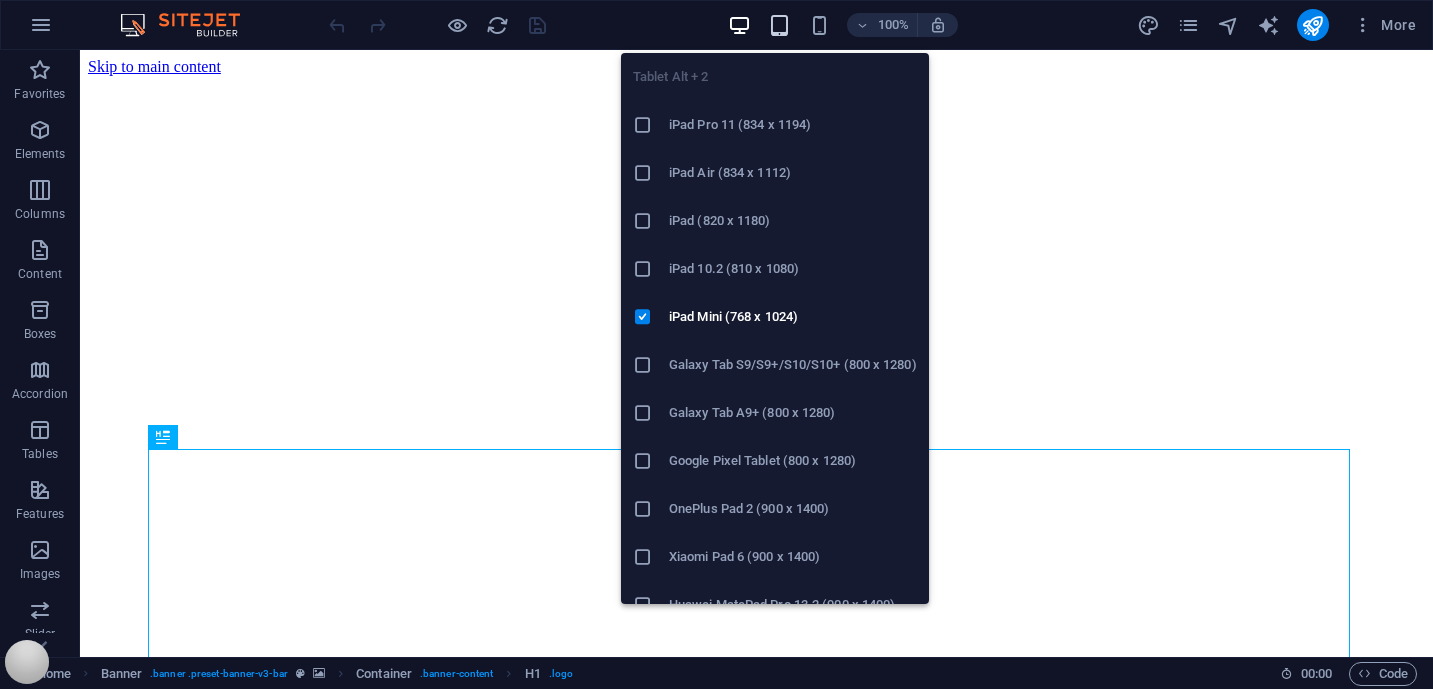 click at bounding box center (779, 25) 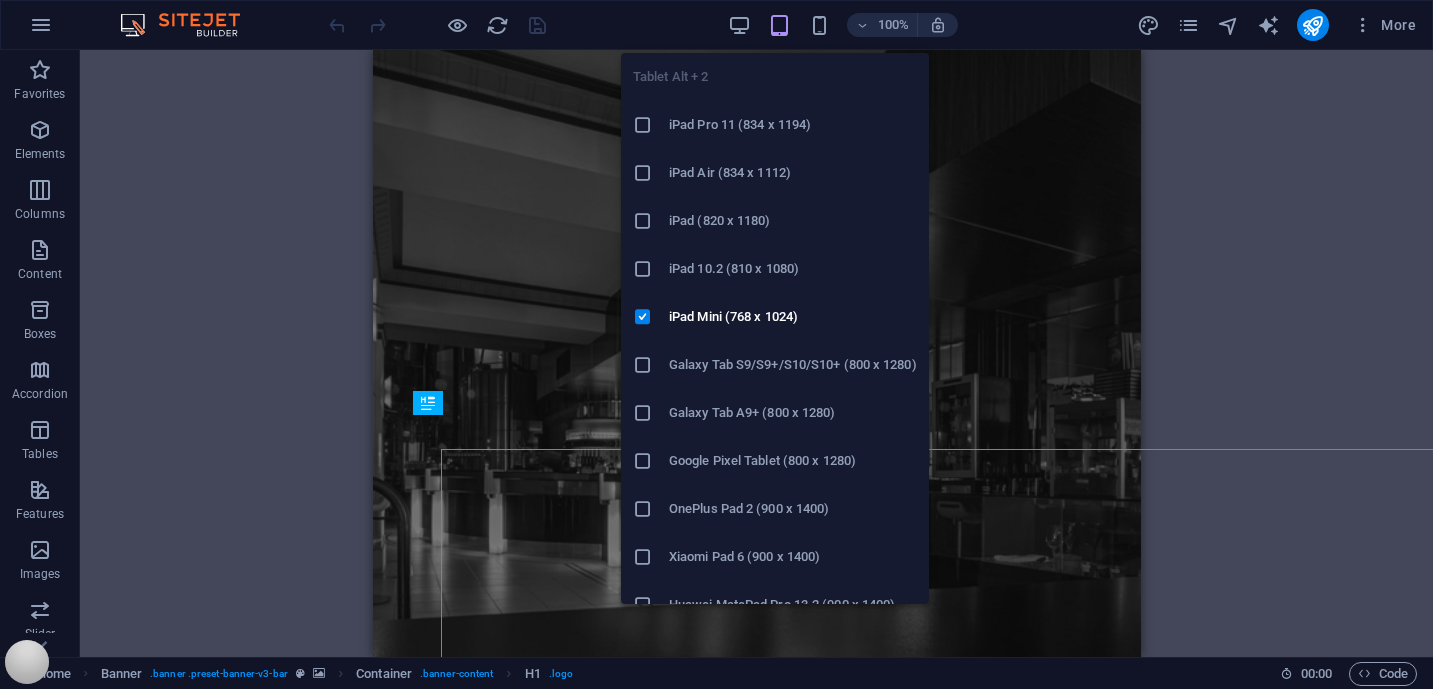 click on "iPad Pro 11 (834 x 1194)" at bounding box center [793, 125] 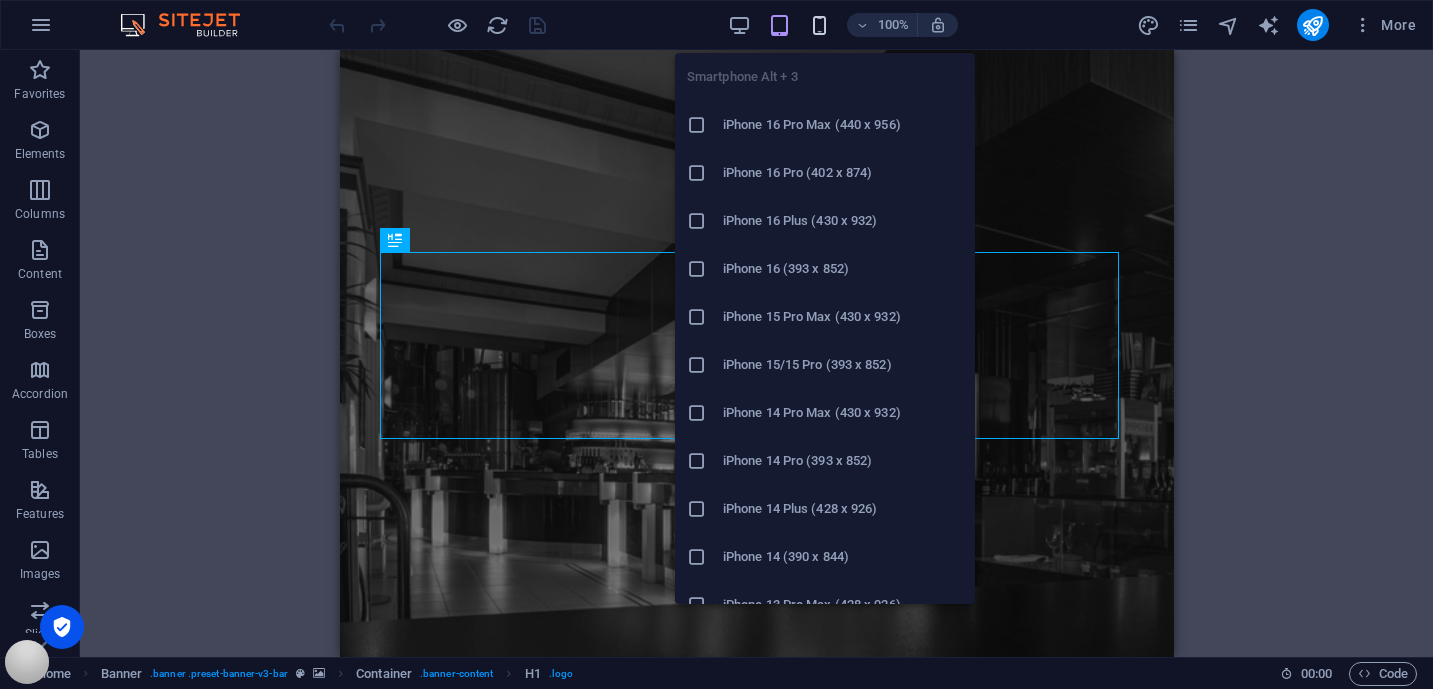 click at bounding box center [819, 25] 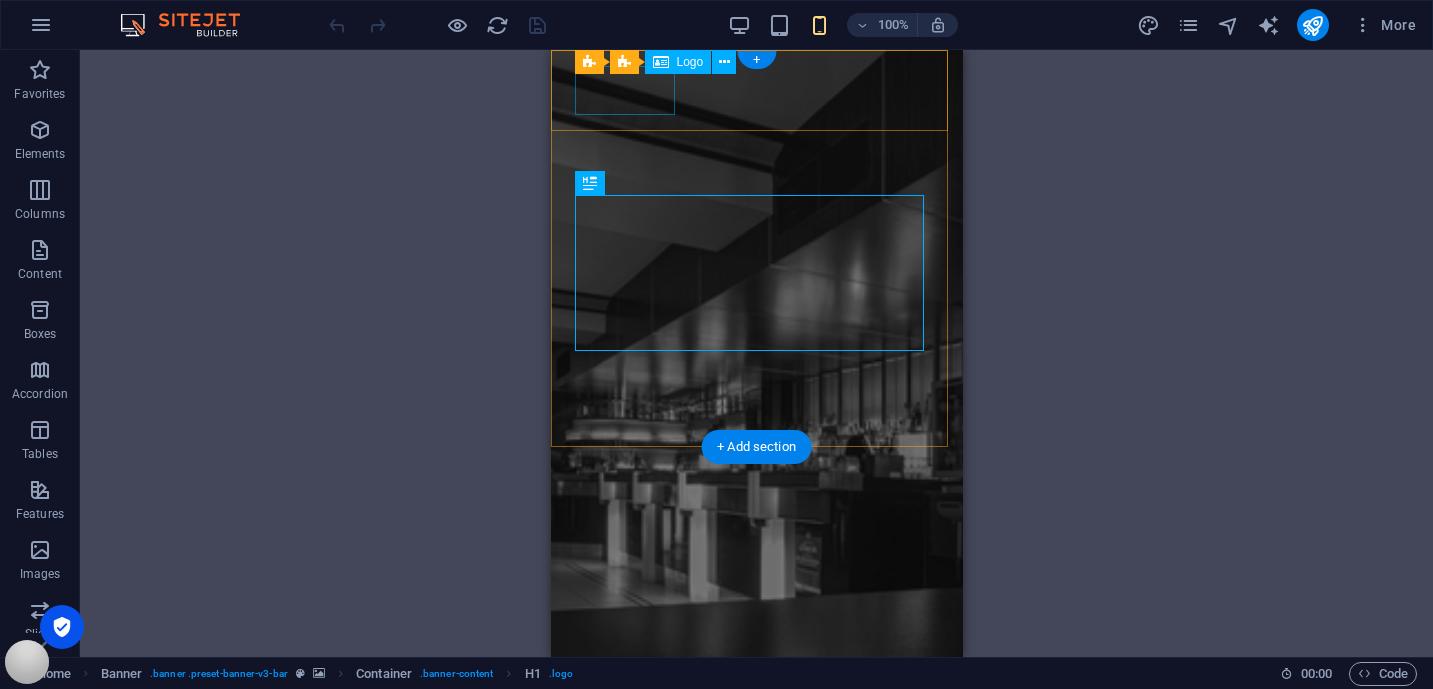 click at bounding box center [756, 802] 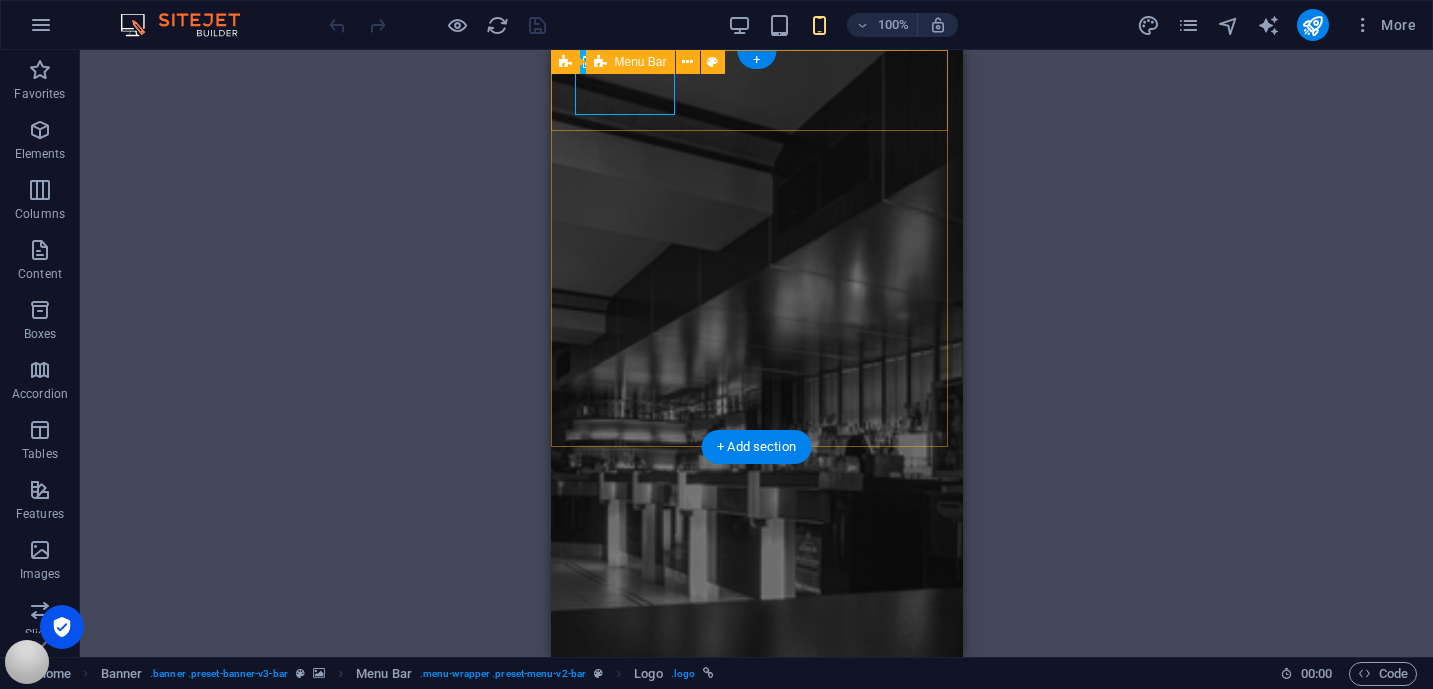 drag, startPoint x: 673, startPoint y: 112, endPoint x: 713, endPoint y: 117, distance: 40.311287 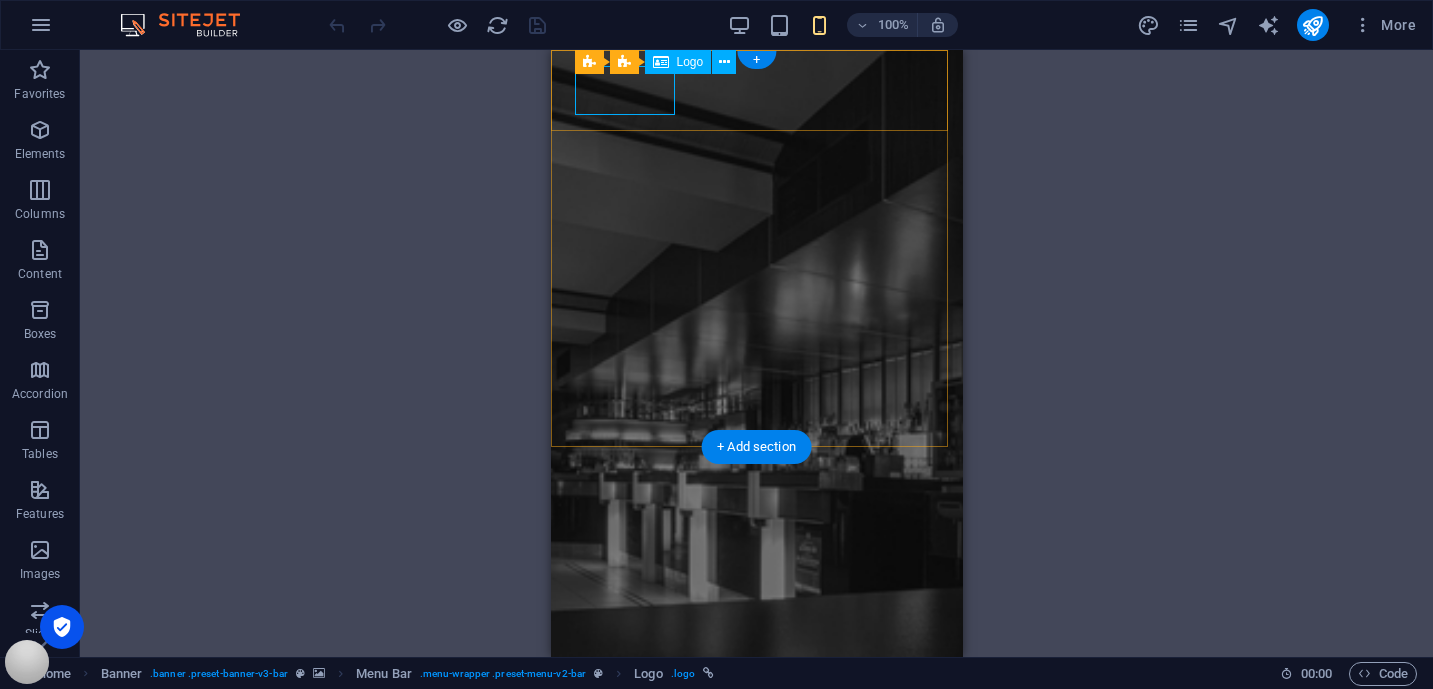 click at bounding box center [756, 802] 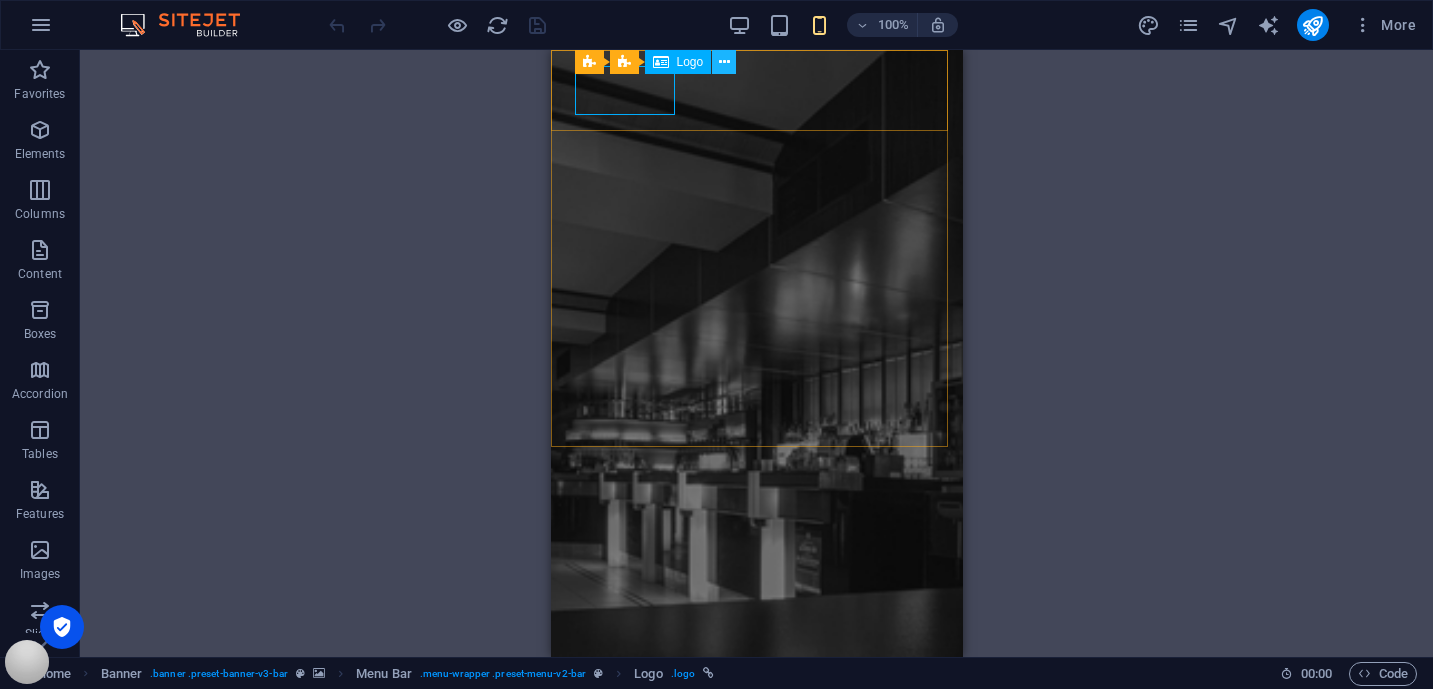 click at bounding box center [724, 62] 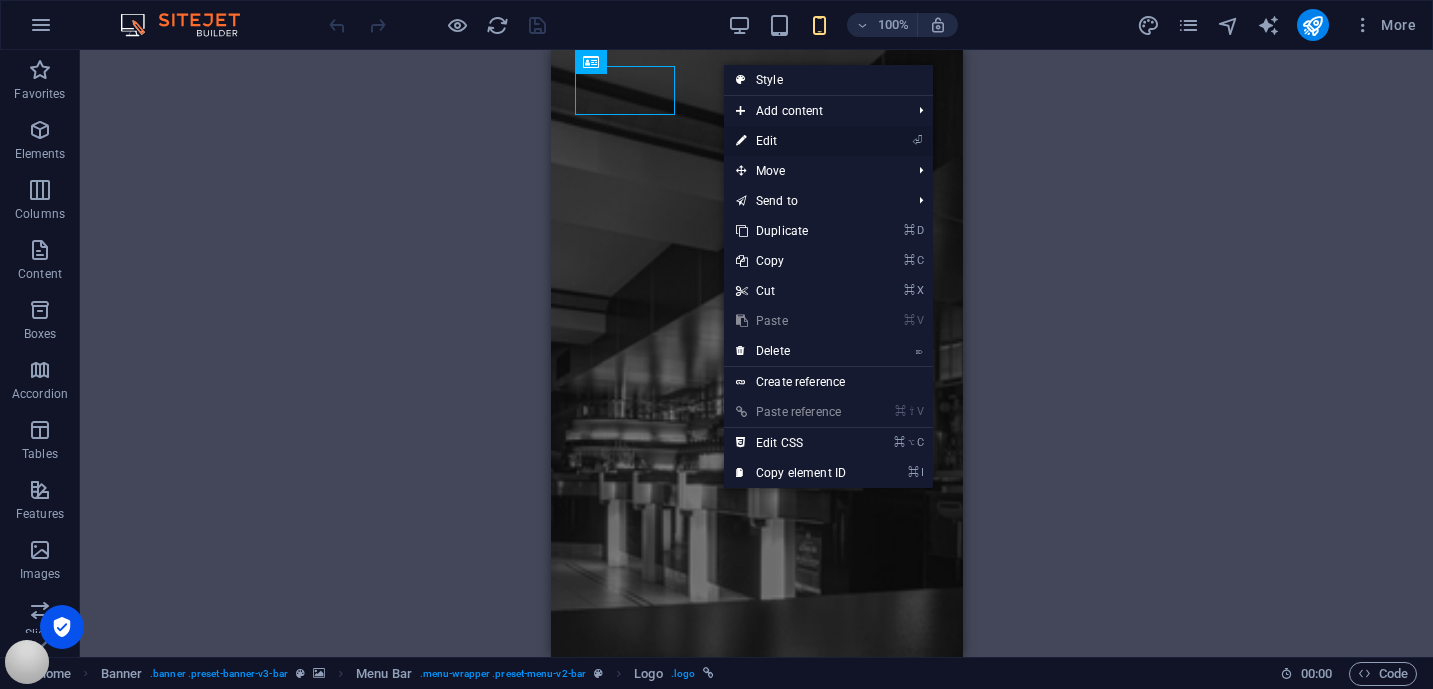 drag, startPoint x: 770, startPoint y: 141, endPoint x: 136, endPoint y: 62, distance: 638.90295 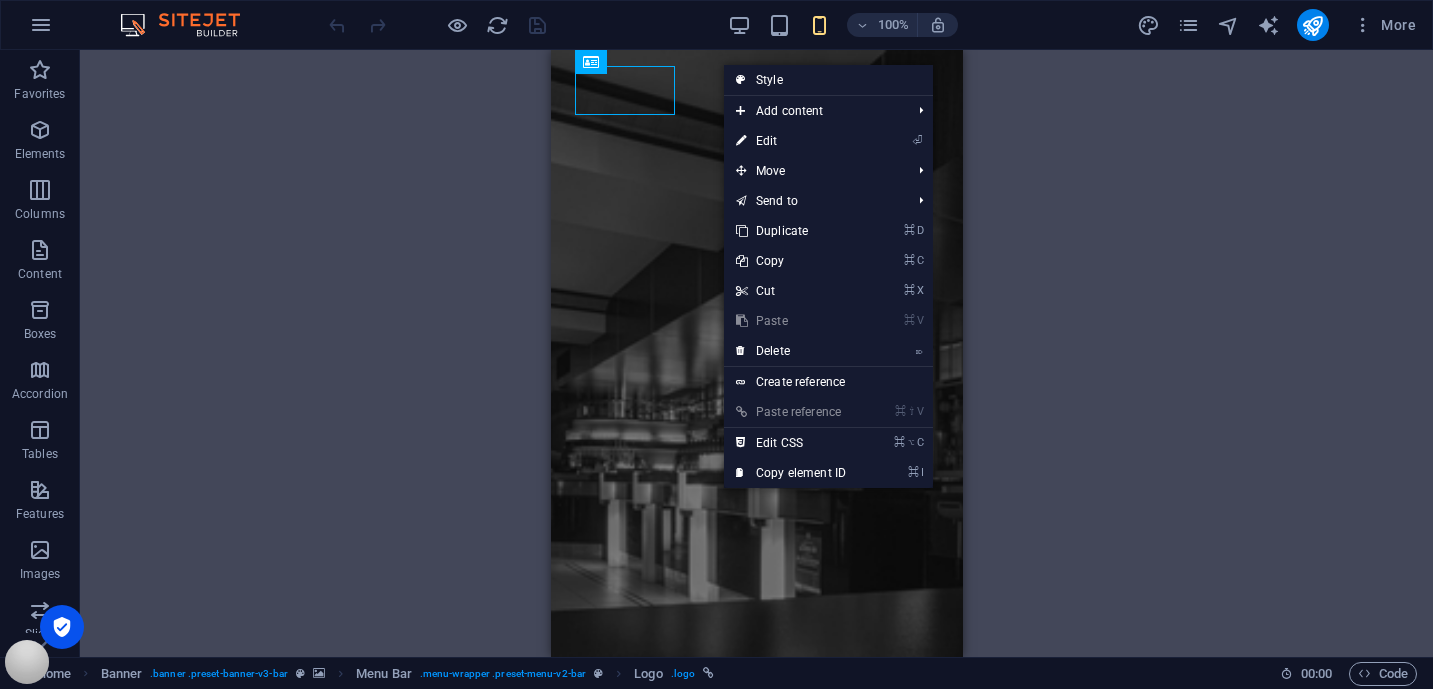 select on "px" 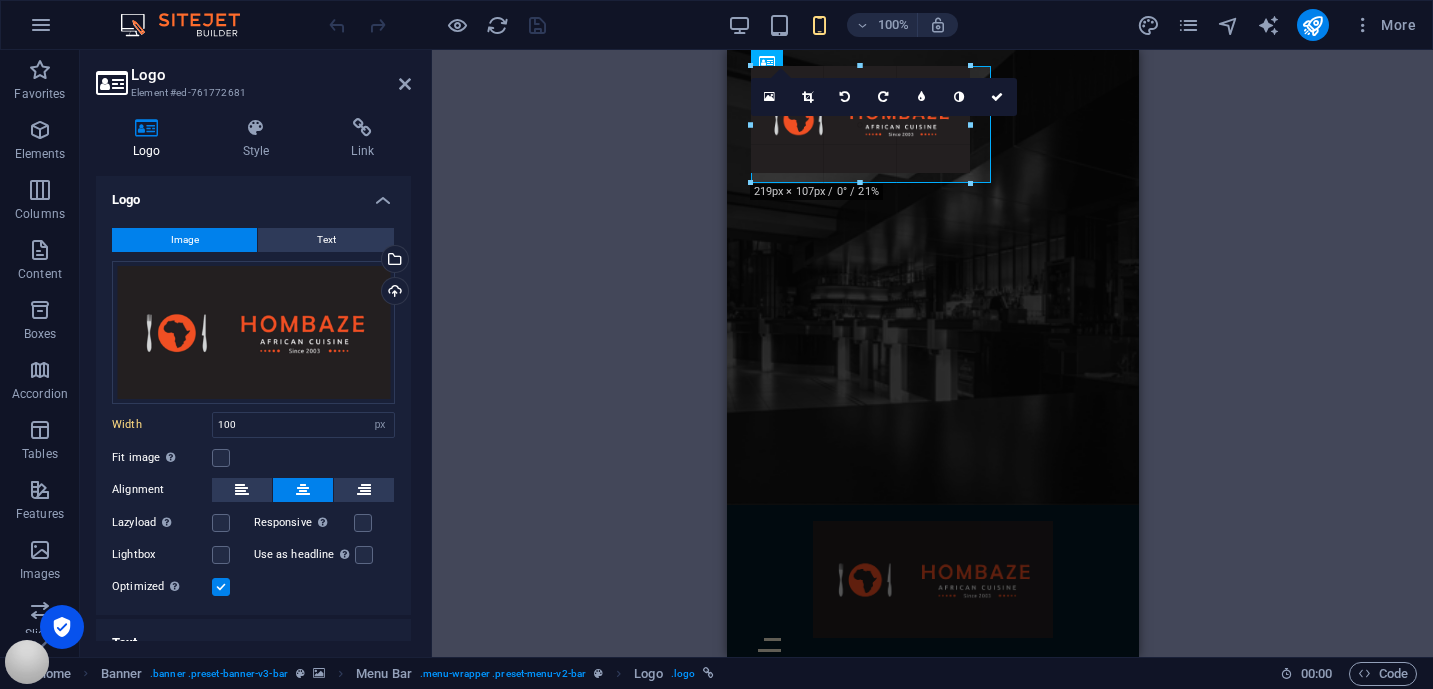 drag, startPoint x: 852, startPoint y: 116, endPoint x: 992, endPoint y: 151, distance: 144.3087 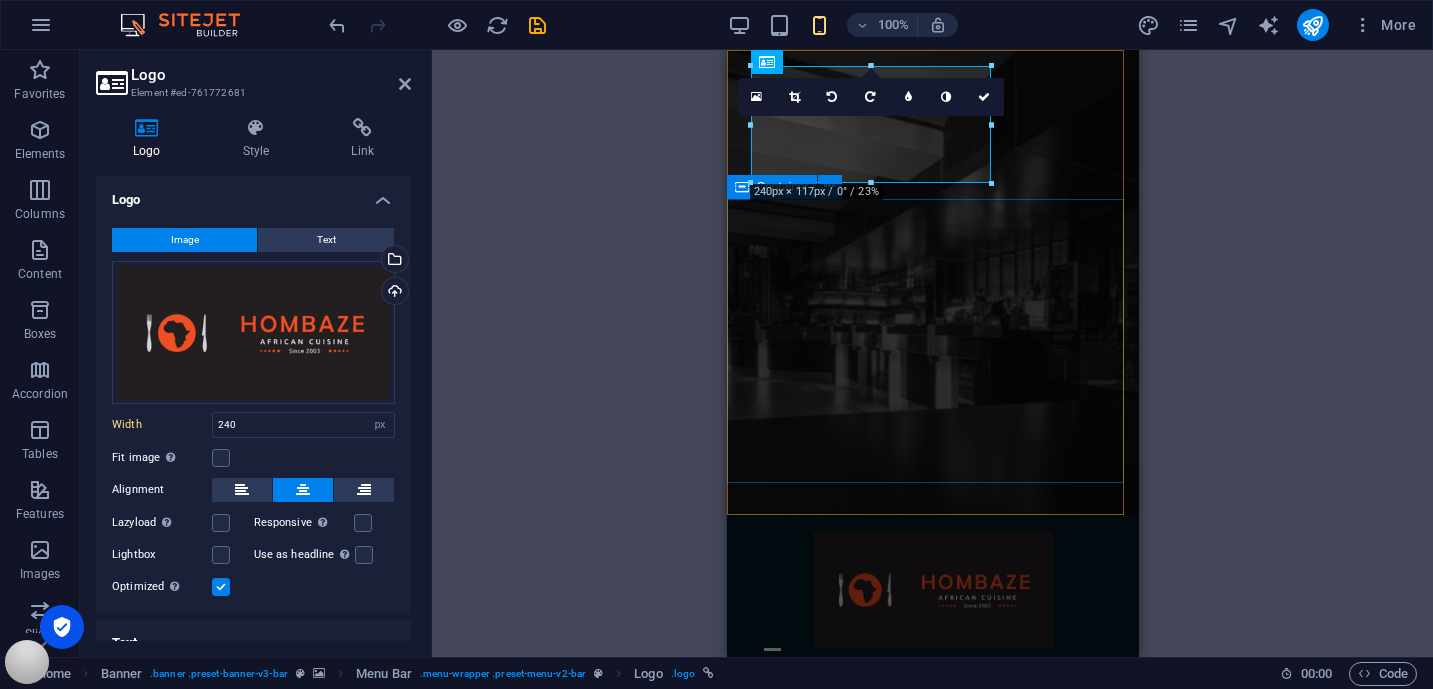 drag, startPoint x: 1714, startPoint y: 232, endPoint x: 1063, endPoint y: 240, distance: 651.04913 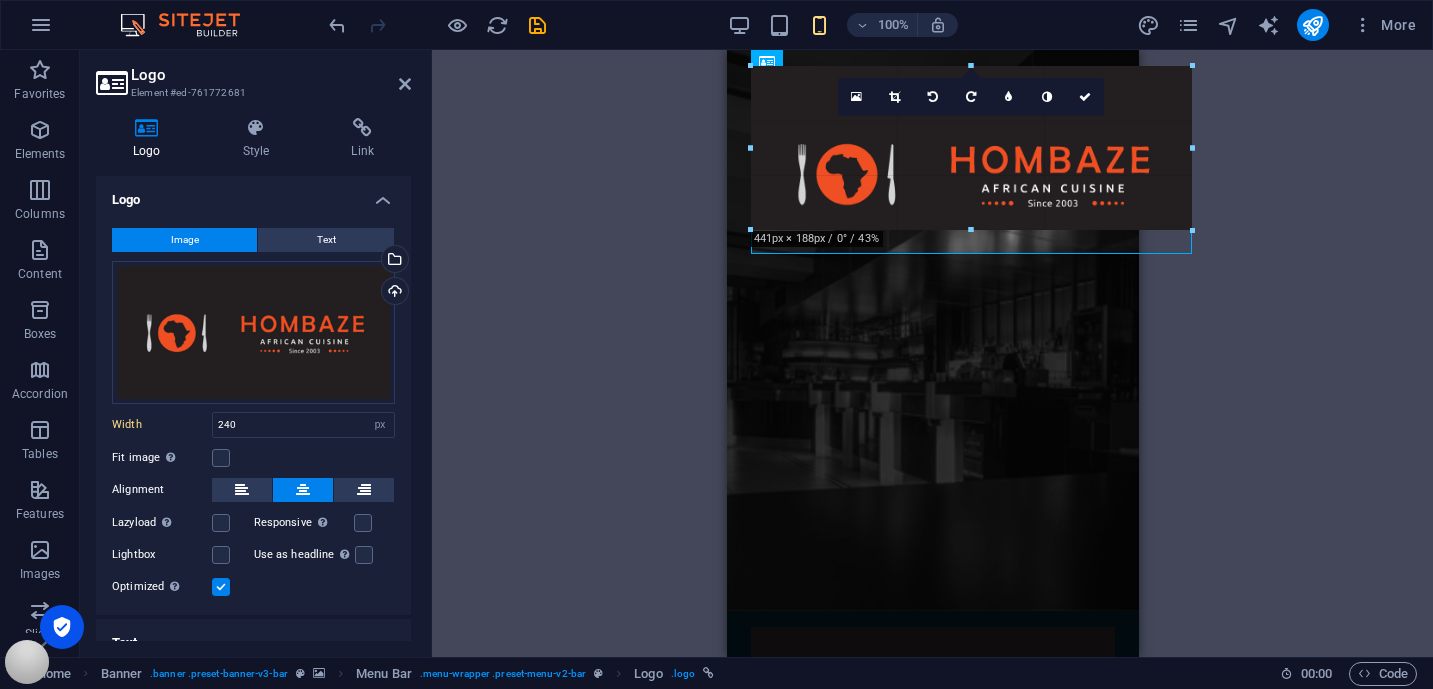 drag, startPoint x: 1858, startPoint y: 264, endPoint x: 1102, endPoint y: 210, distance: 757.92615 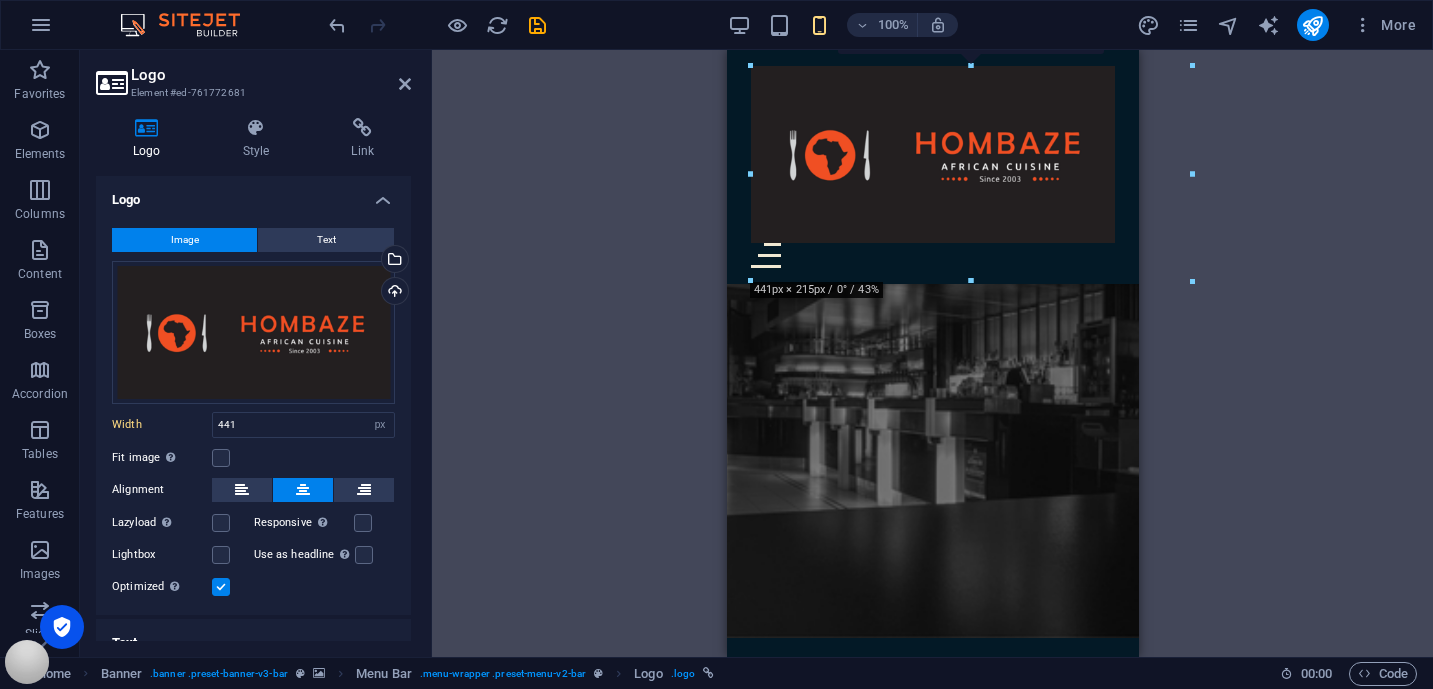 scroll, scrollTop: 518, scrollLeft: 0, axis: vertical 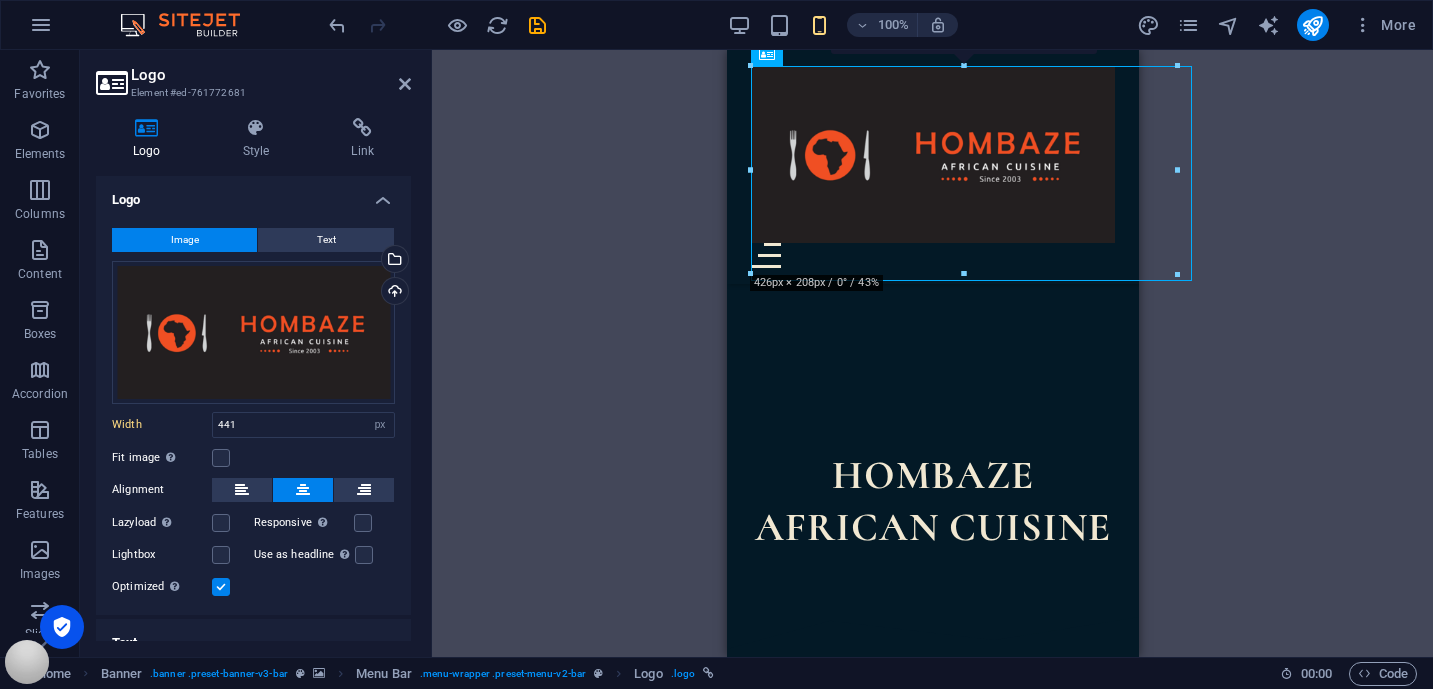 click at bounding box center [932, 154] 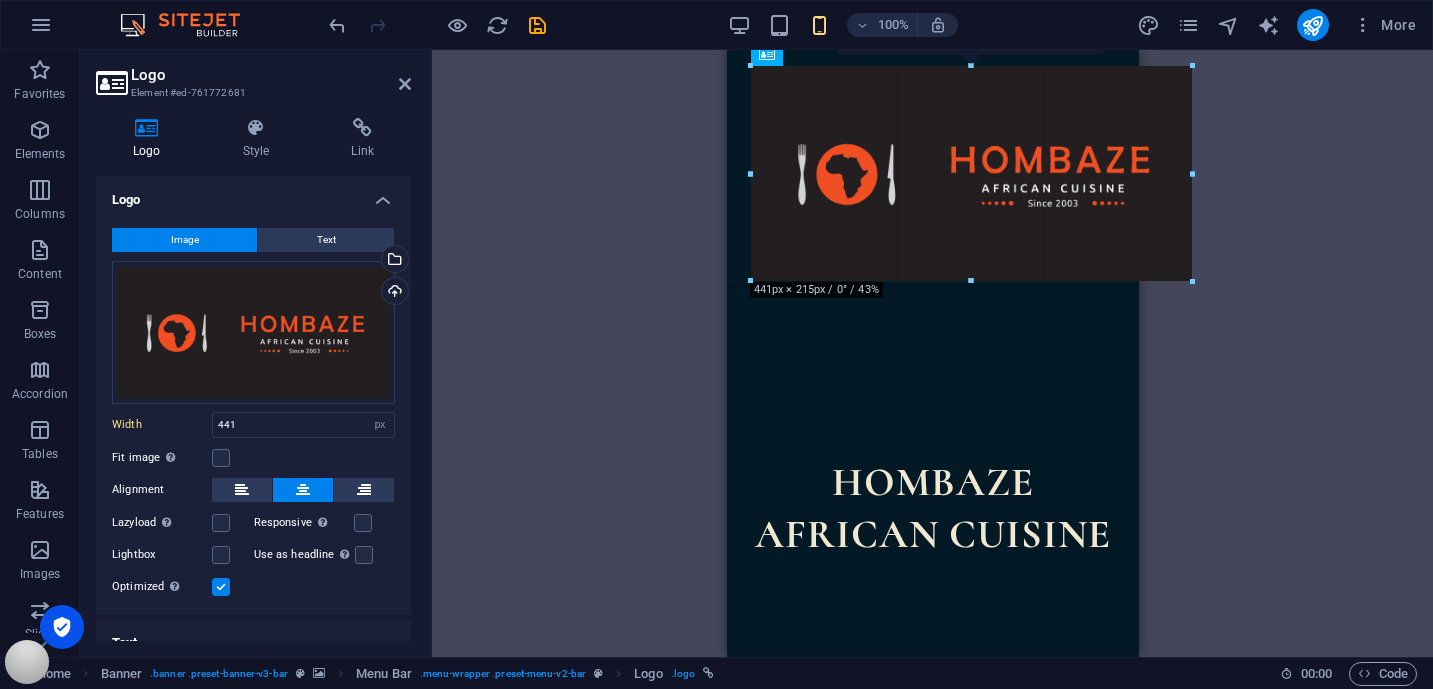 drag, startPoint x: 1193, startPoint y: 281, endPoint x: 1130, endPoint y: 274, distance: 63.387695 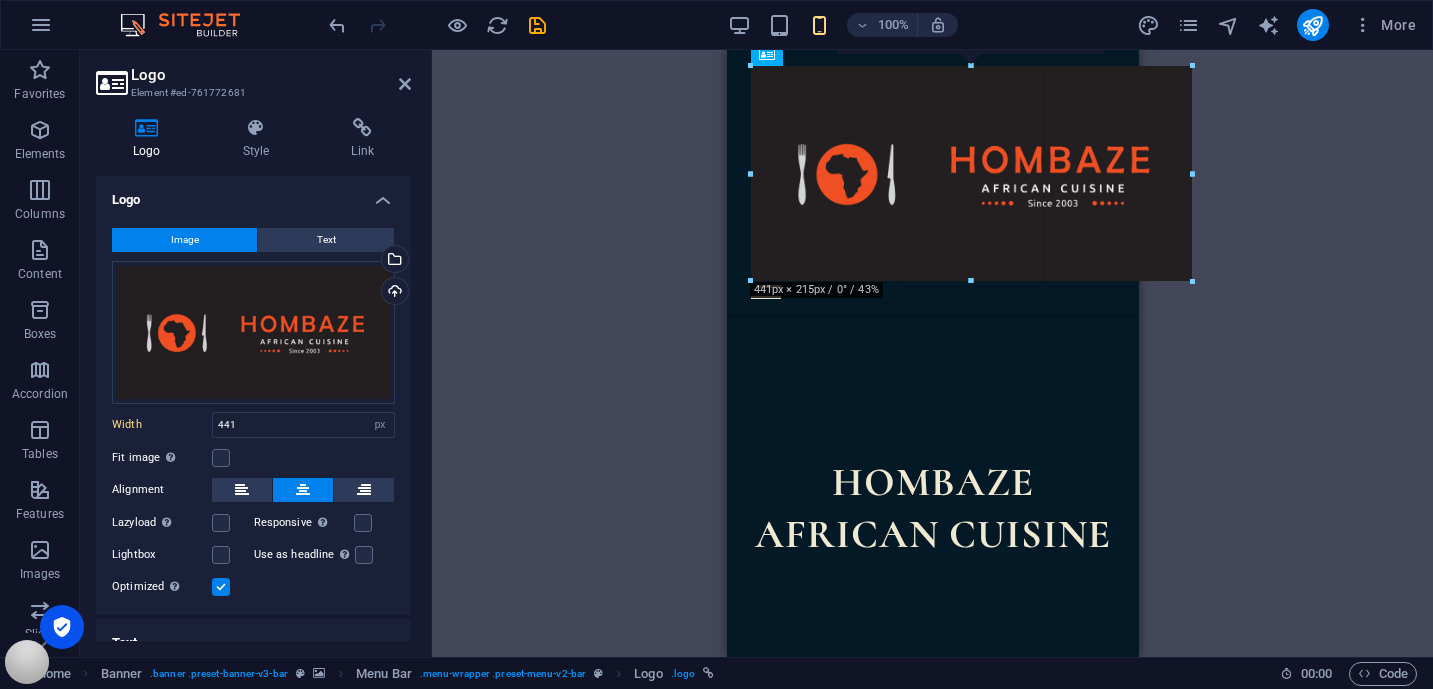 drag, startPoint x: 1068, startPoint y: 241, endPoint x: 1057, endPoint y: 237, distance: 11.7046995 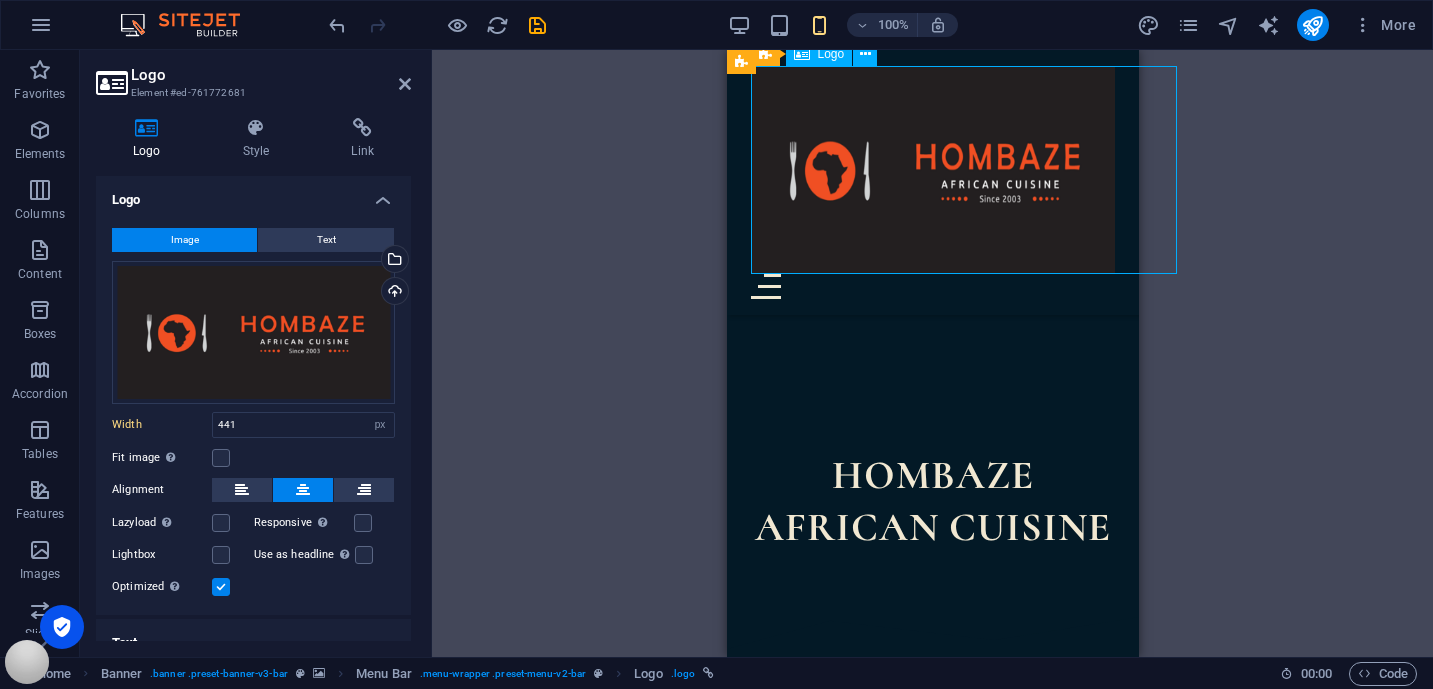 scroll, scrollTop: 1029, scrollLeft: 0, axis: vertical 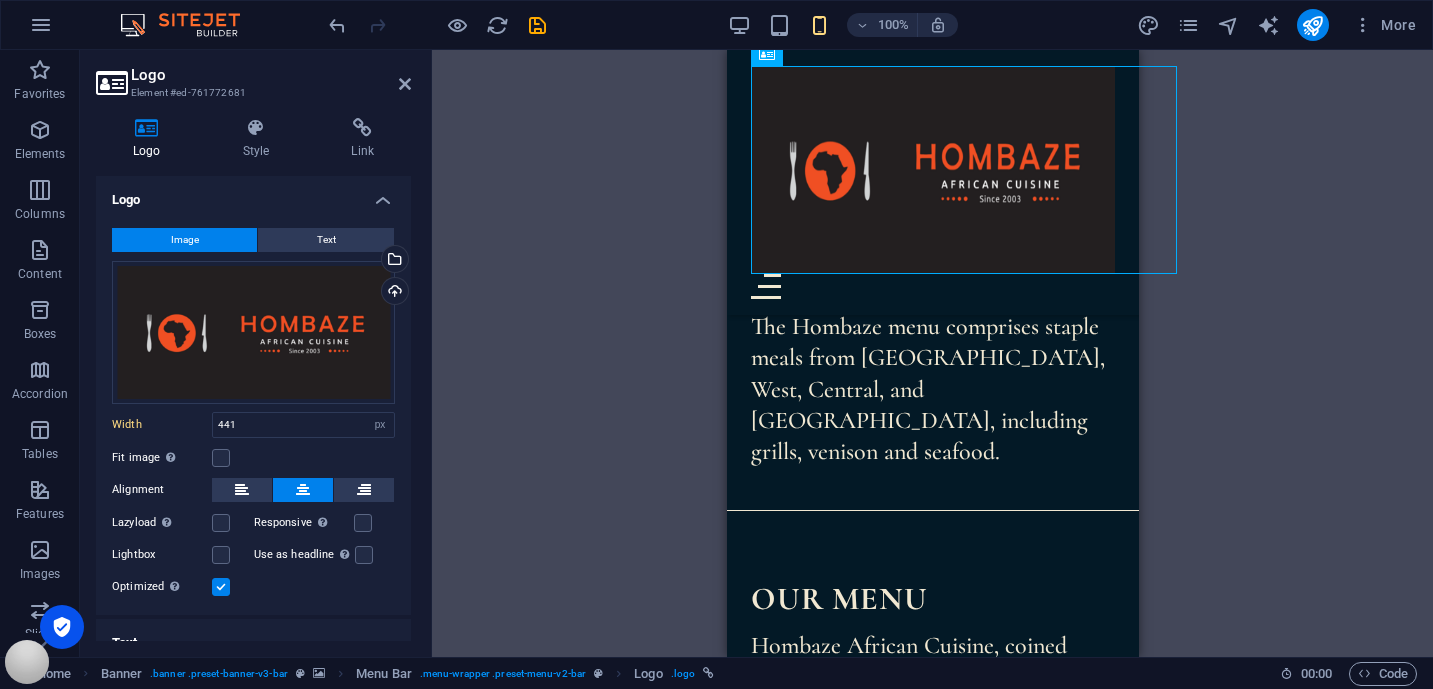 click on "Drag here to replace the existing content. Press “Ctrl” if you want to create a new element.
H1   Banner   Container   Menu Bar   Menu Bar   Logo   Container 180 170 160 150 140 130 120 110 100 90 80 70 60 50 40 30 20 10 0 -10 -20 -30 -40 -50 -60 -70 -80 -90 -100 -110 -120 -130 -140 -150 -160 -170 441px × 215px / 0° / 43% 16:10 16:9 4:3 1:1 1:2 0" at bounding box center [932, 353] 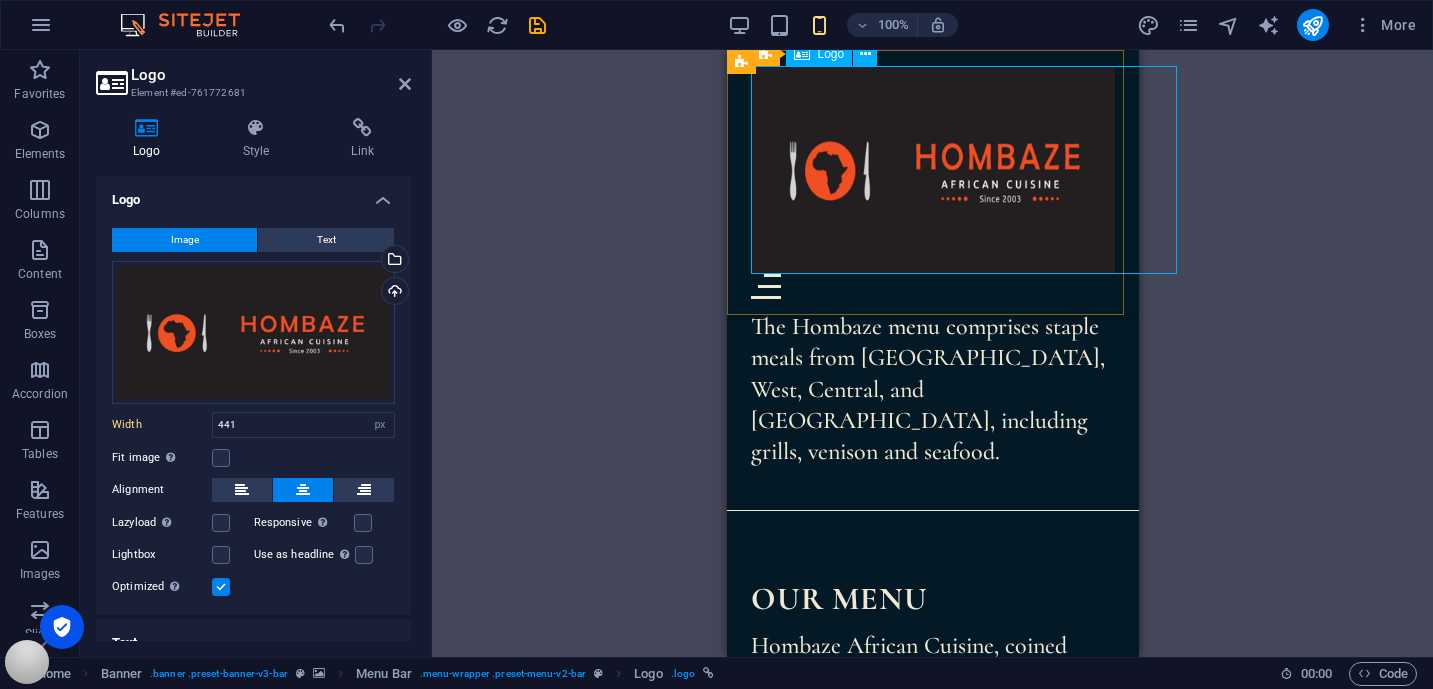 click at bounding box center (932, 170) 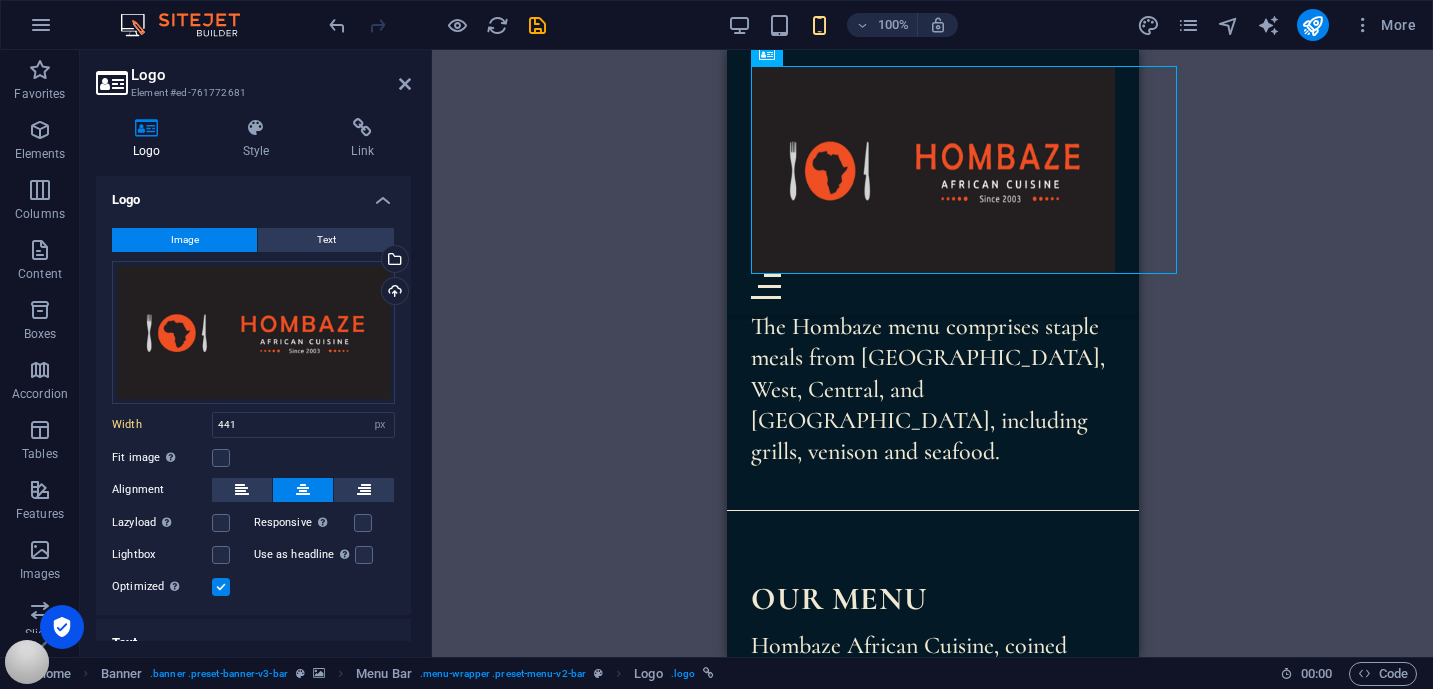 drag, startPoint x: 1902, startPoint y: 321, endPoint x: 1129, endPoint y: 243, distance: 776.92535 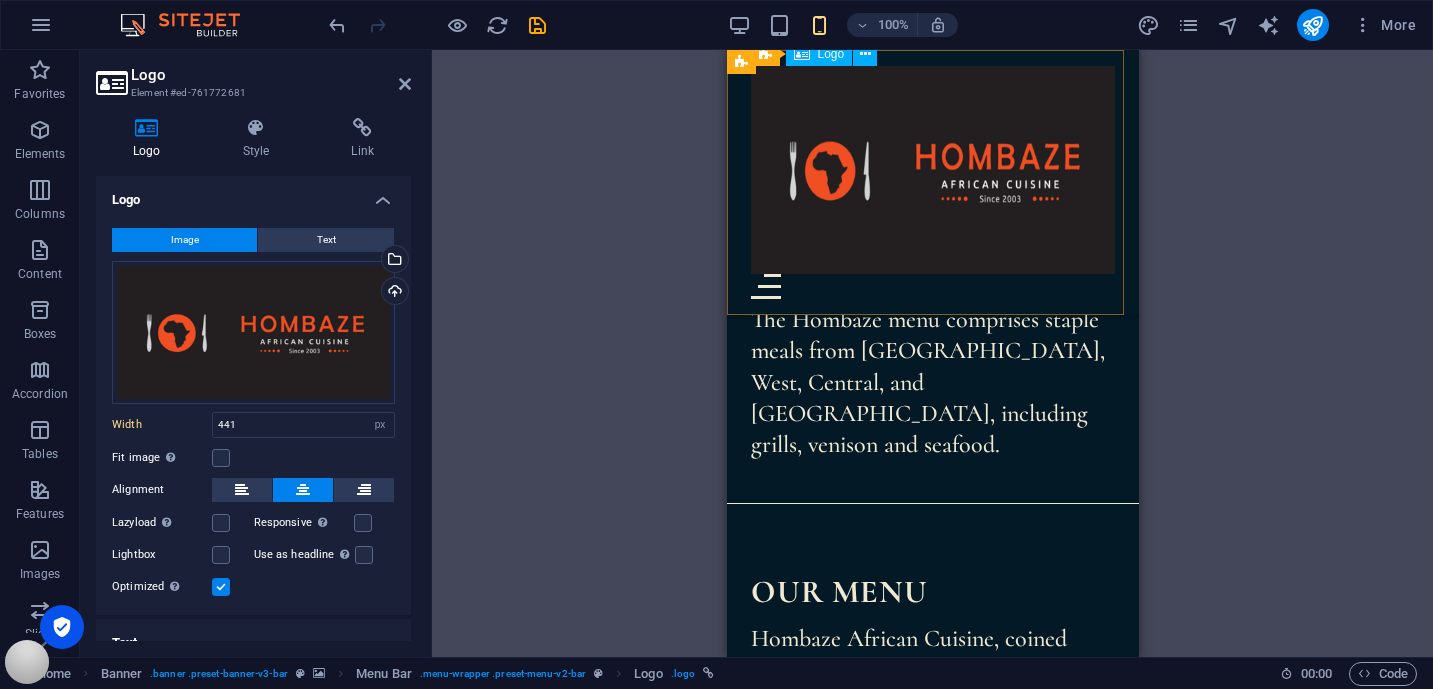 scroll, scrollTop: 1547, scrollLeft: 0, axis: vertical 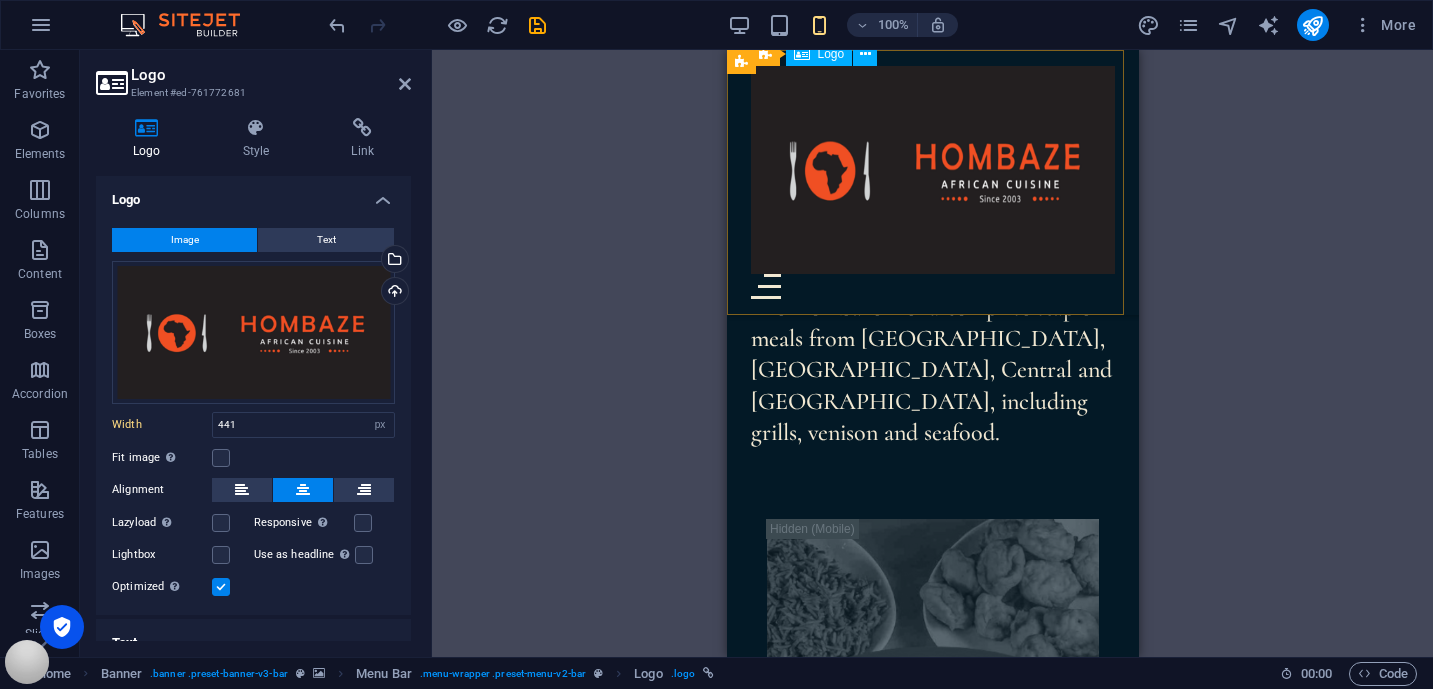 click at bounding box center (932, 170) 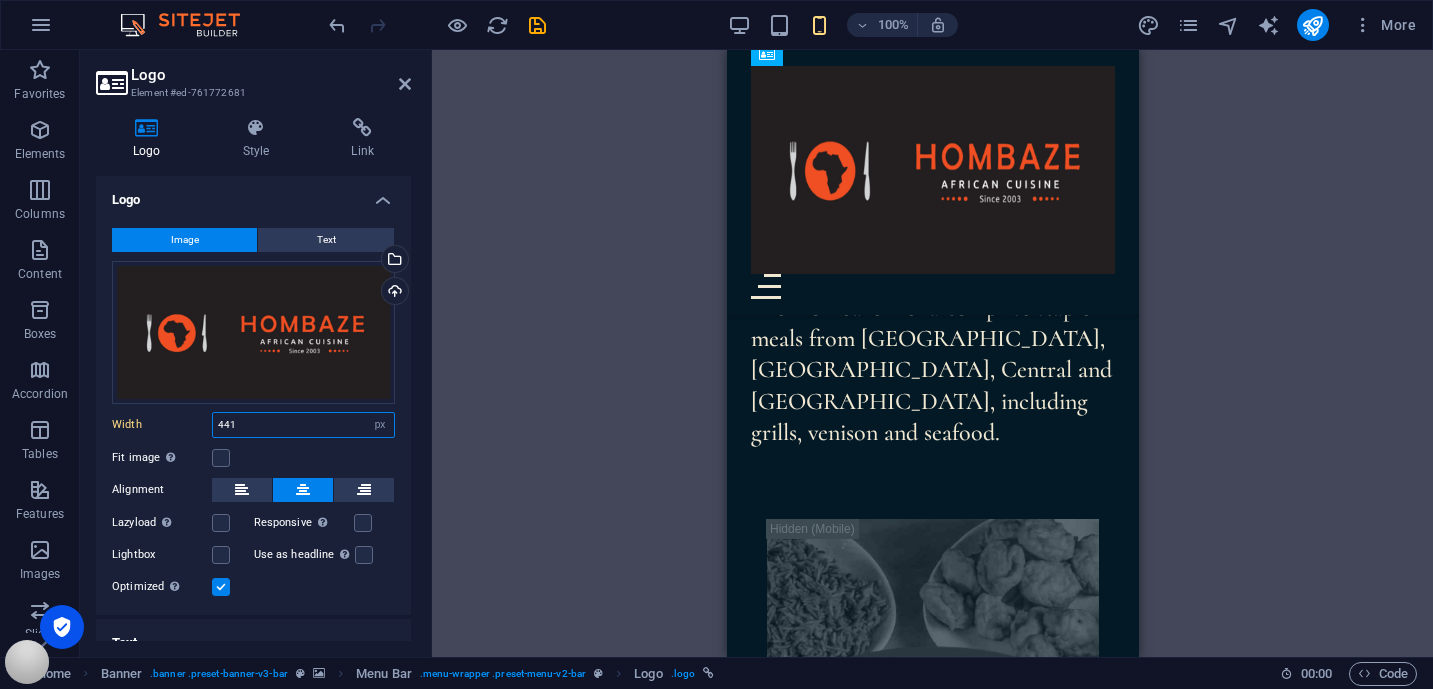 click on "441" at bounding box center (303, 425) 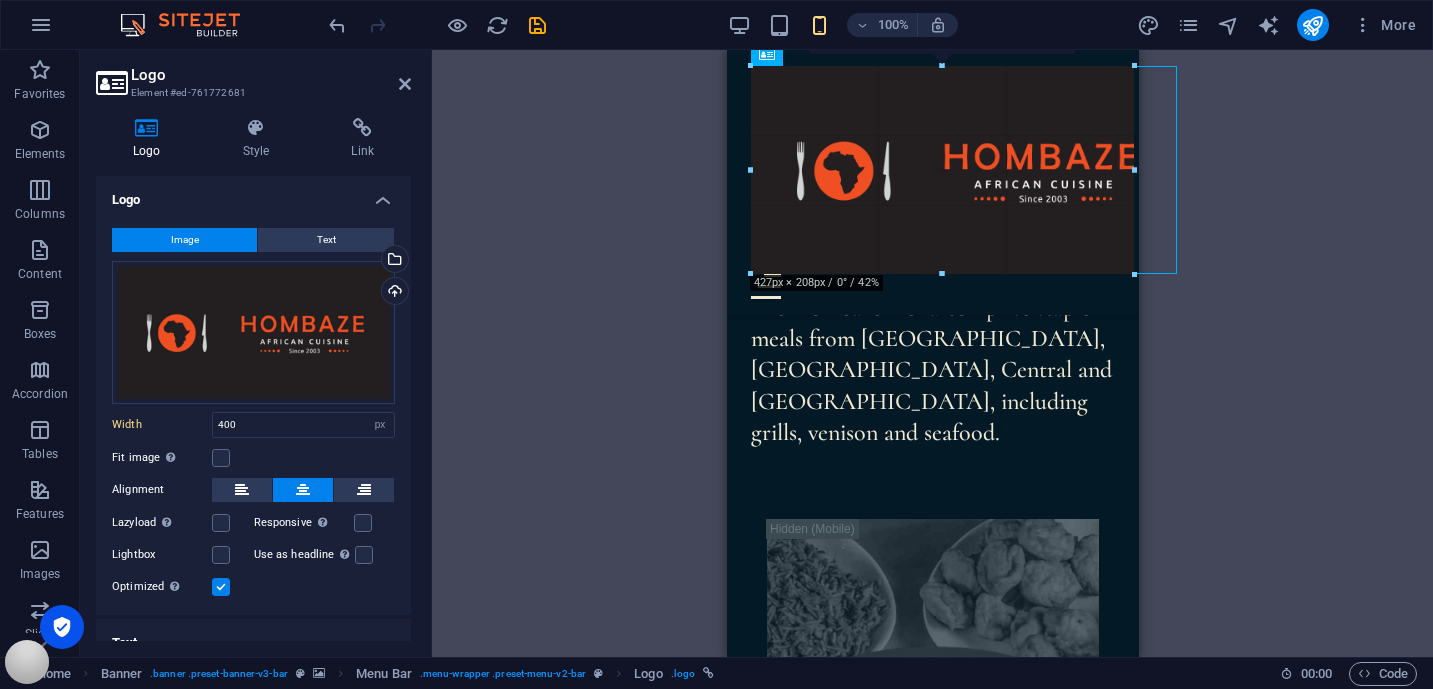 drag, startPoint x: 1181, startPoint y: 277, endPoint x: 1098, endPoint y: 256, distance: 85.61542 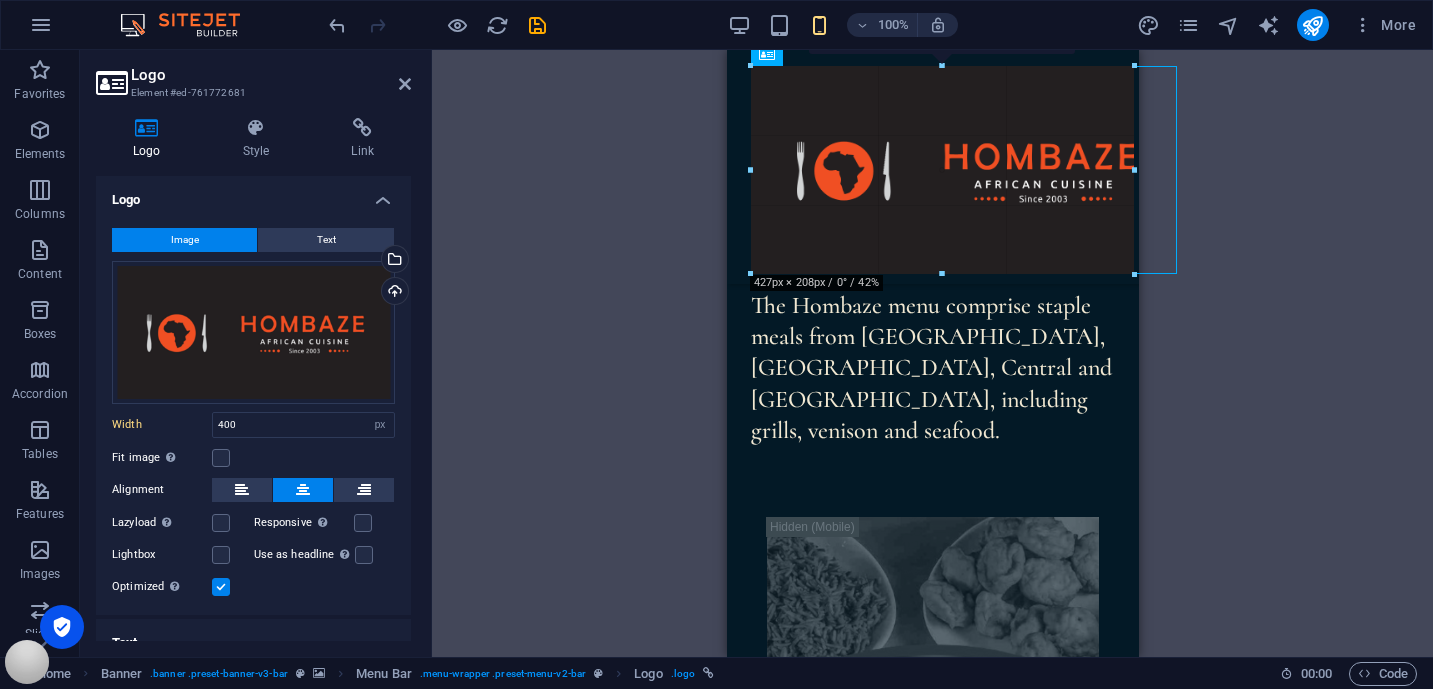 click at bounding box center (932, 154) 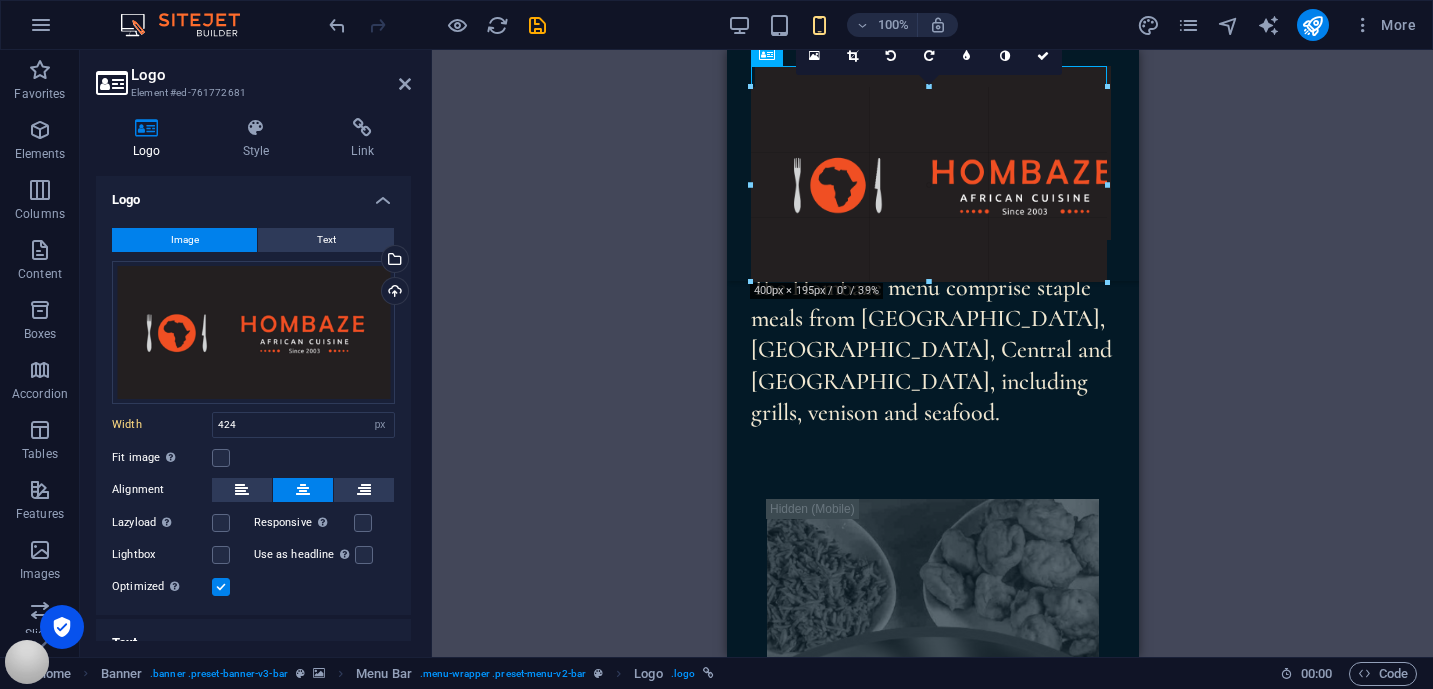 scroll, scrollTop: 1513, scrollLeft: 0, axis: vertical 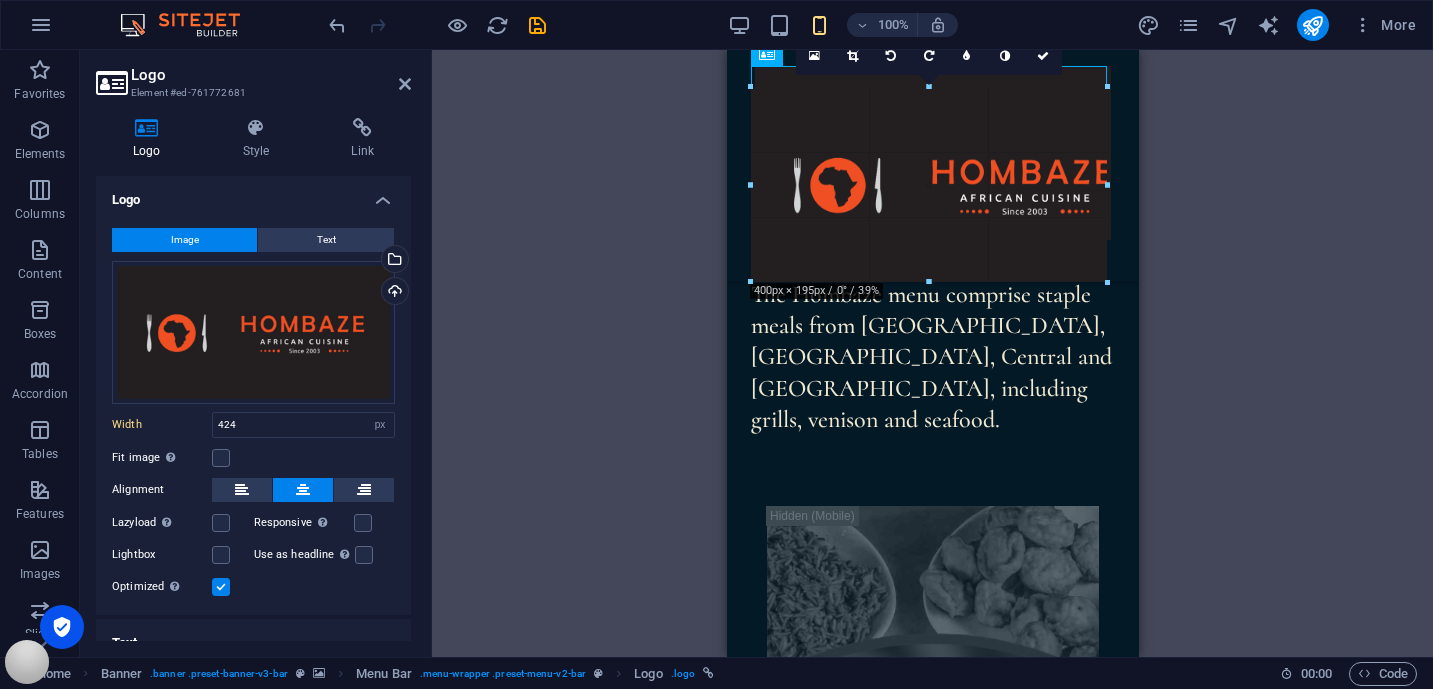 drag, startPoint x: 1171, startPoint y: 271, endPoint x: 361, endPoint y: 214, distance: 812.00305 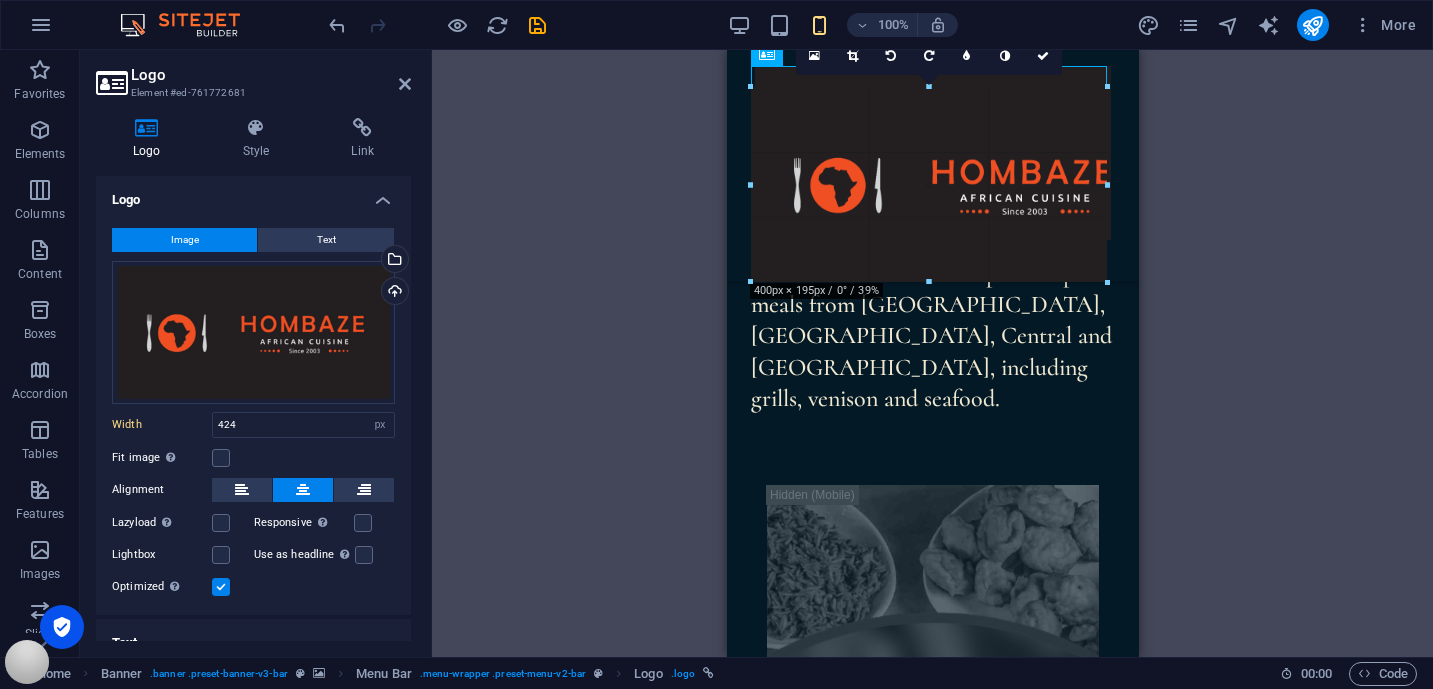 type on "356" 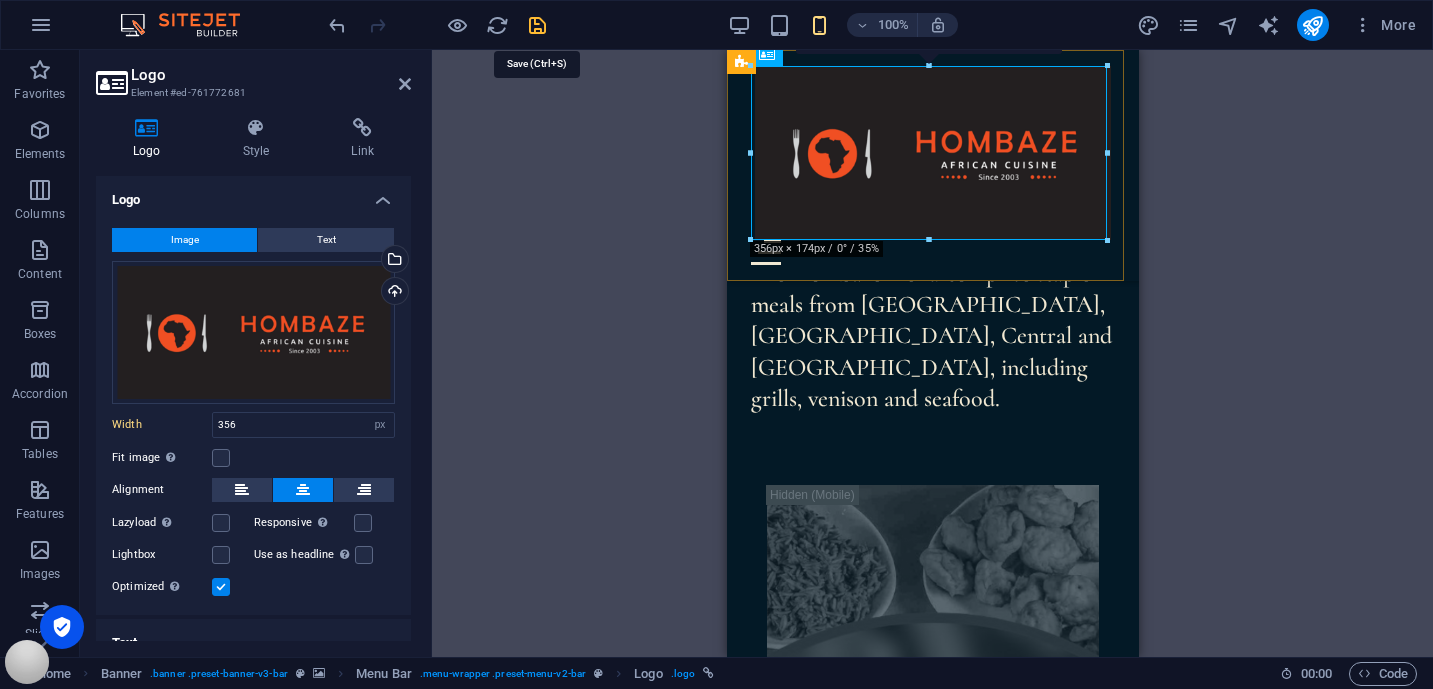 click at bounding box center (537, 25) 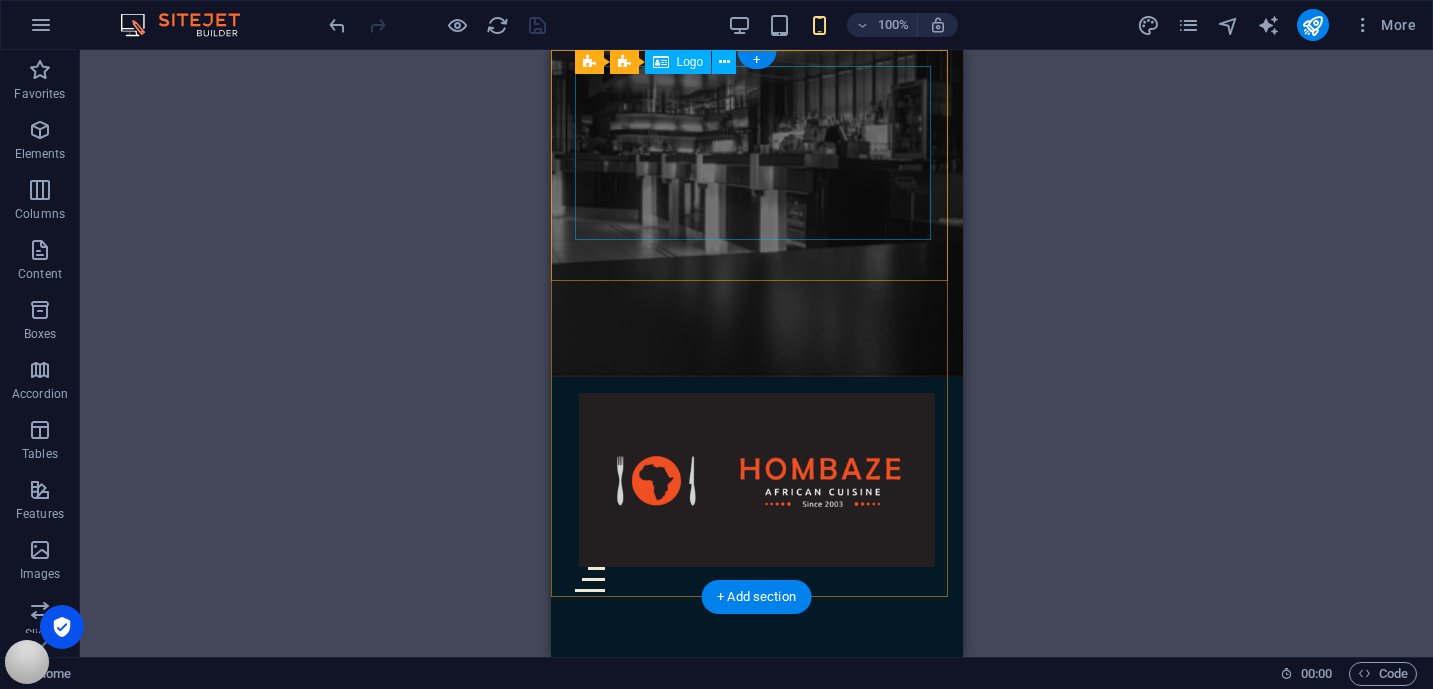 scroll, scrollTop: 0, scrollLeft: 0, axis: both 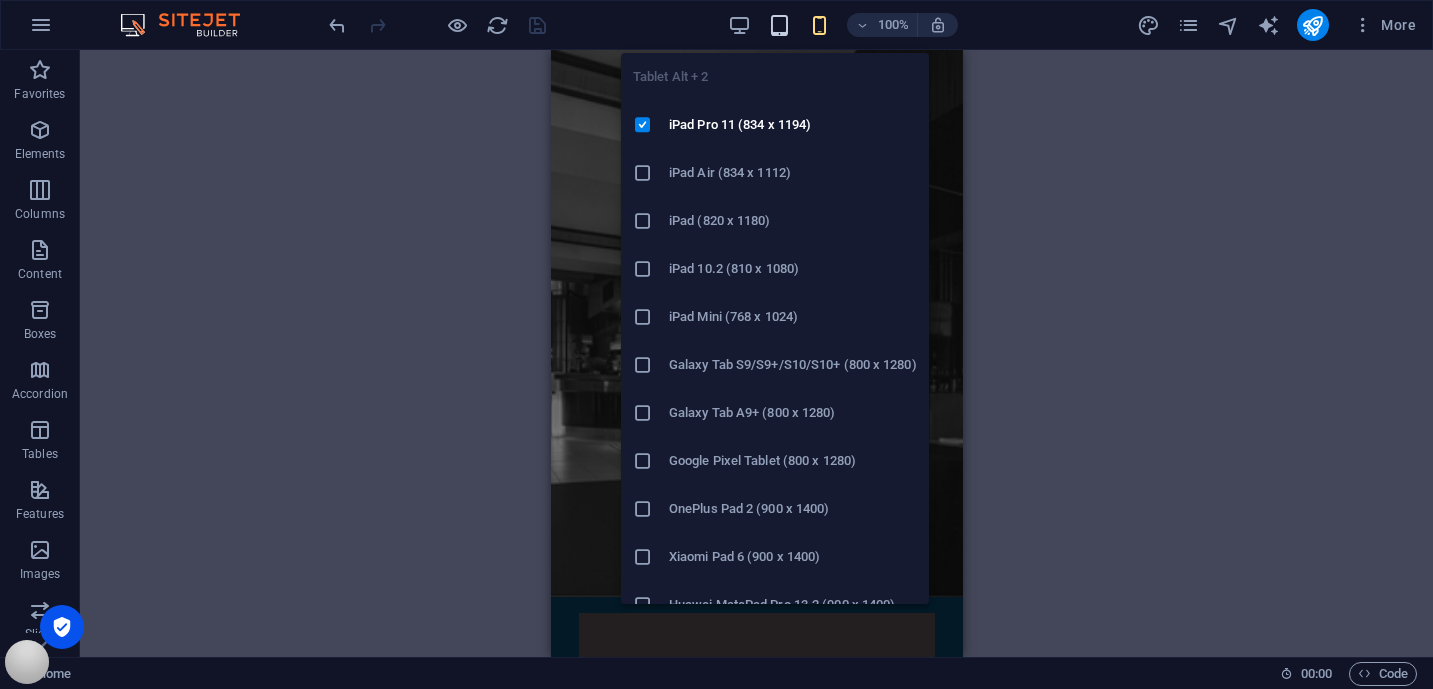 click at bounding box center [779, 25] 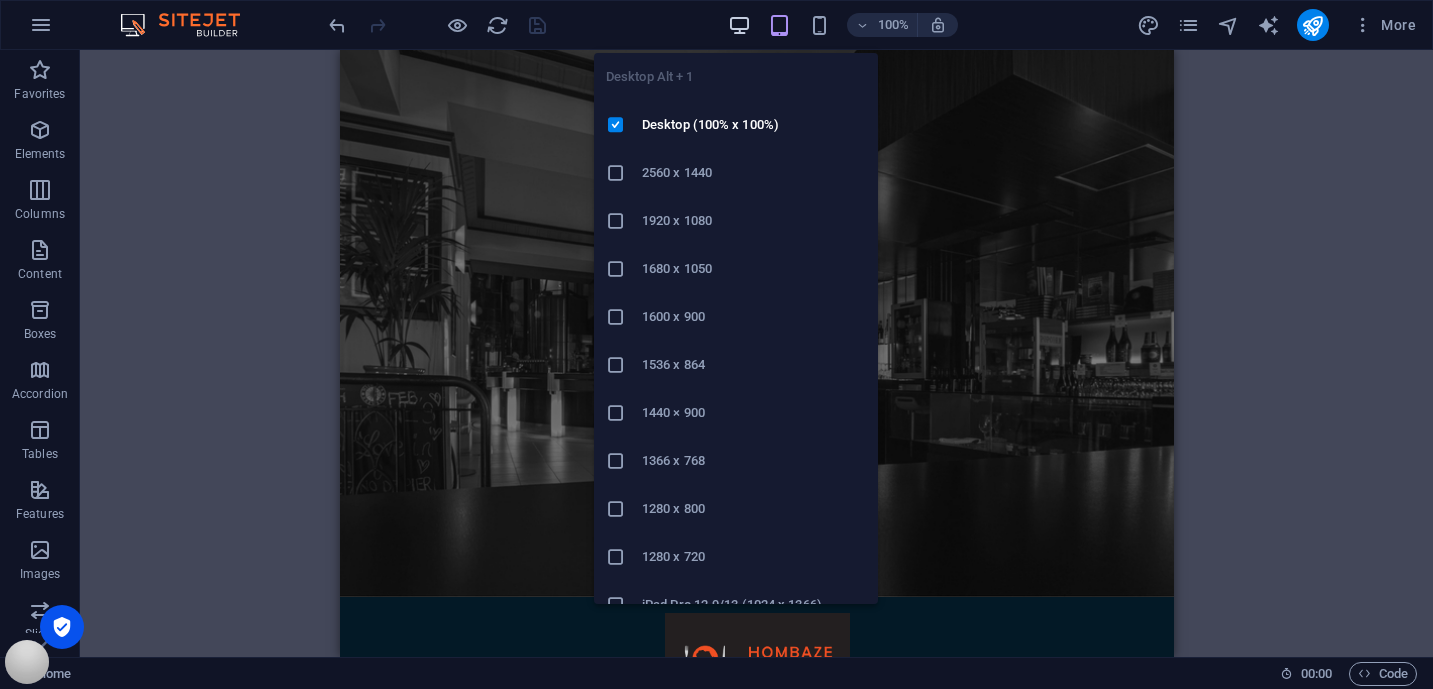 click at bounding box center (739, 25) 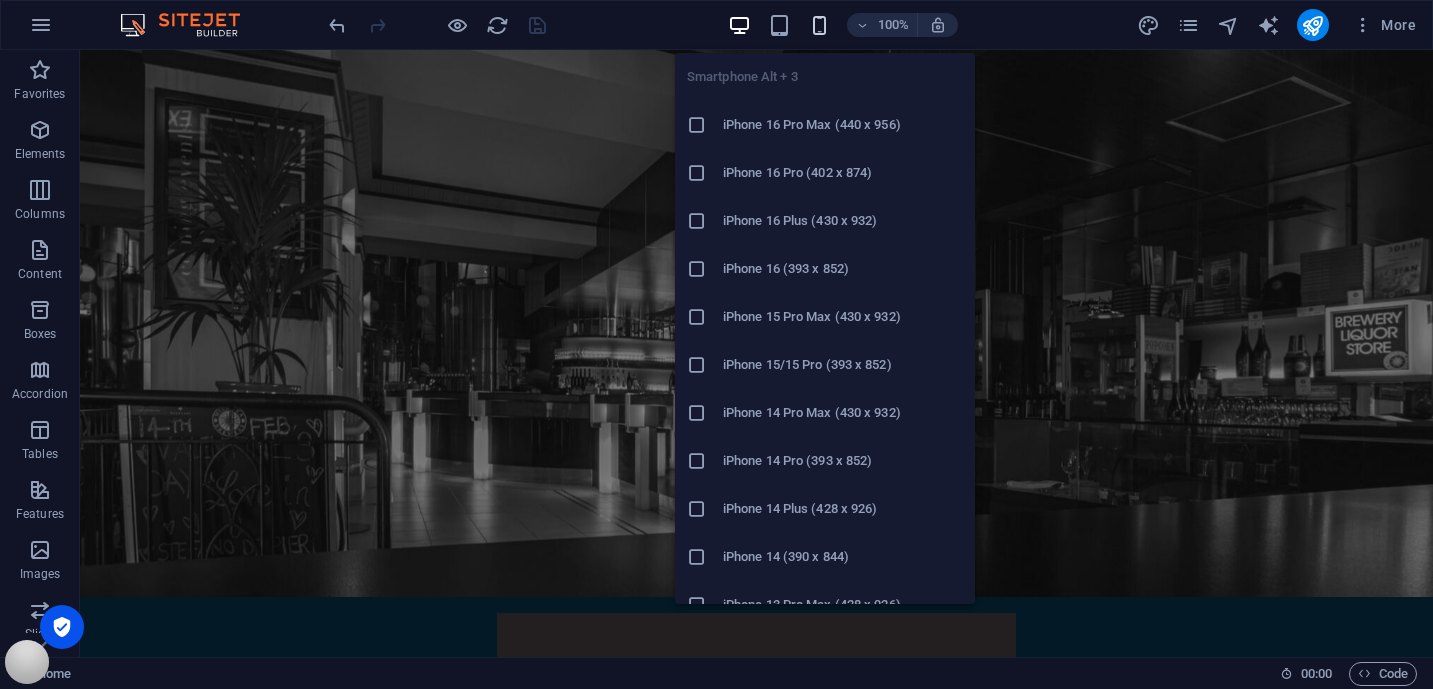 click at bounding box center [819, 25] 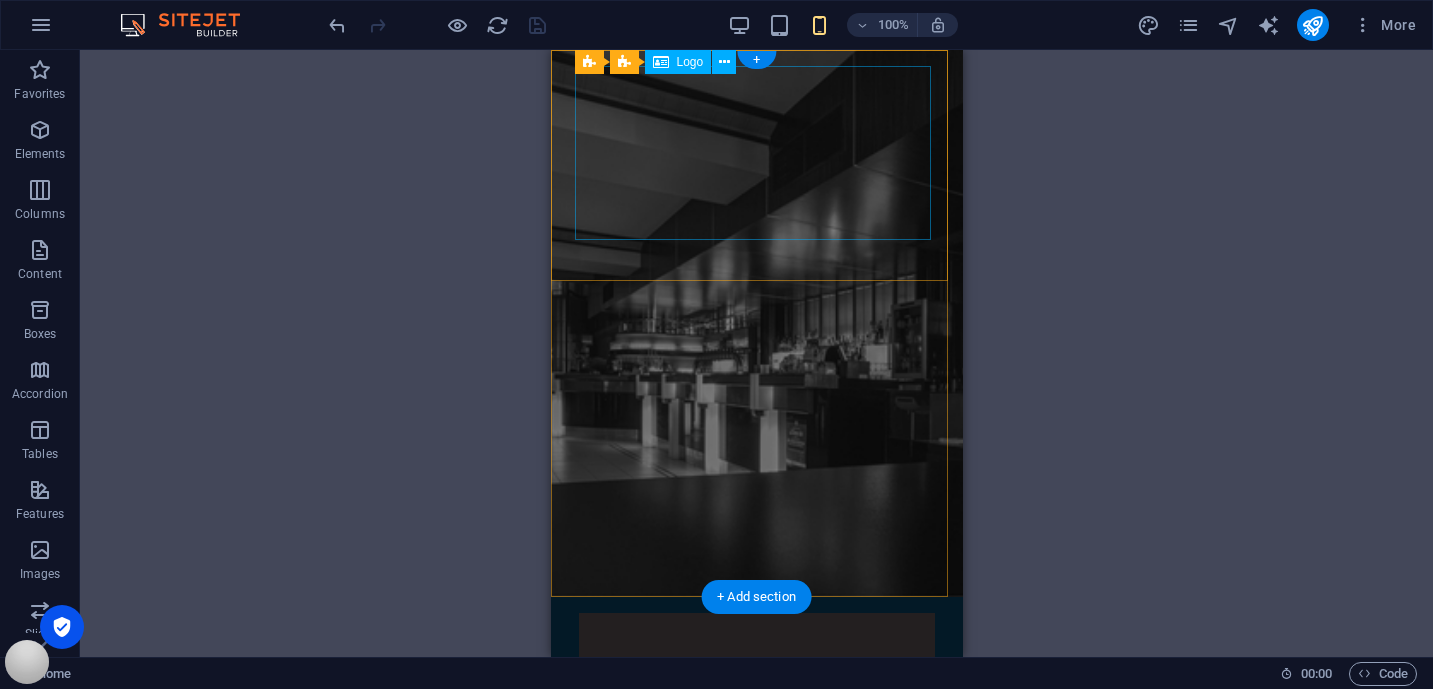 click at bounding box center [819, 25] 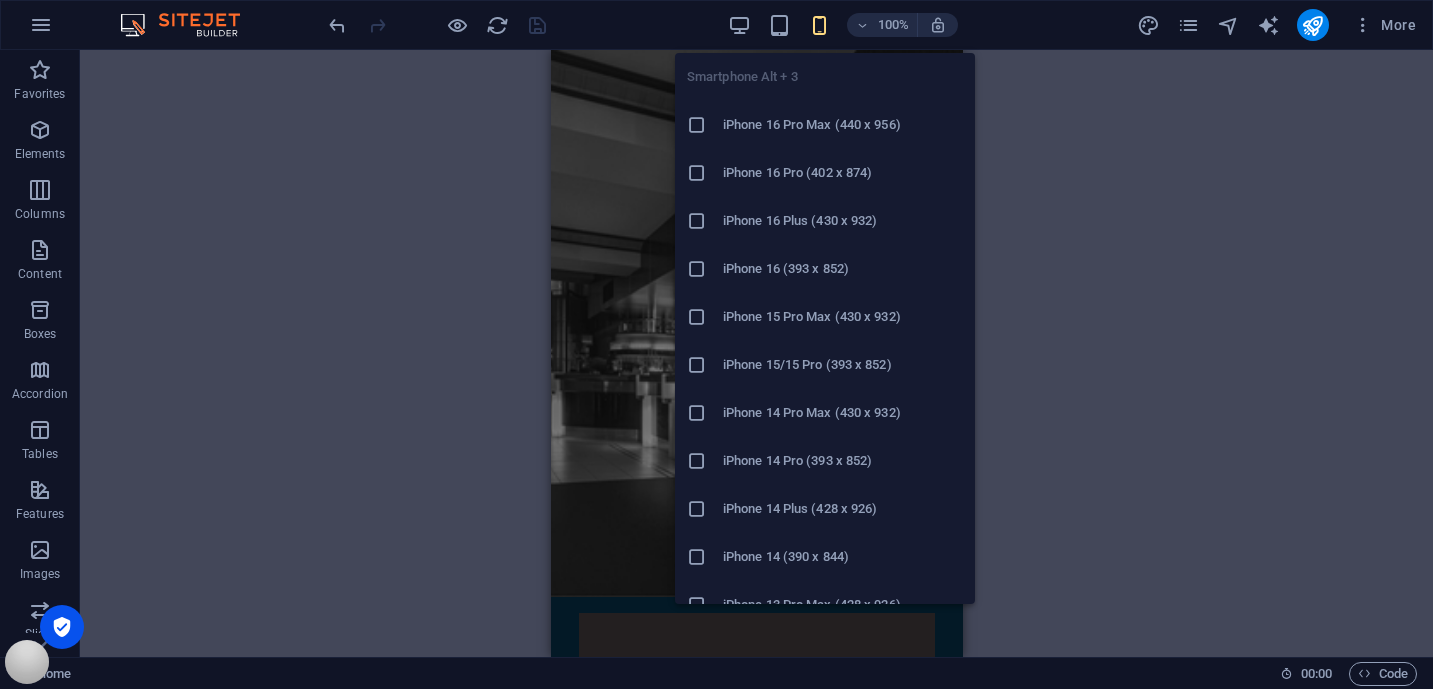 click on "iPhone 15 Pro Max (430 x 932)" at bounding box center [843, 317] 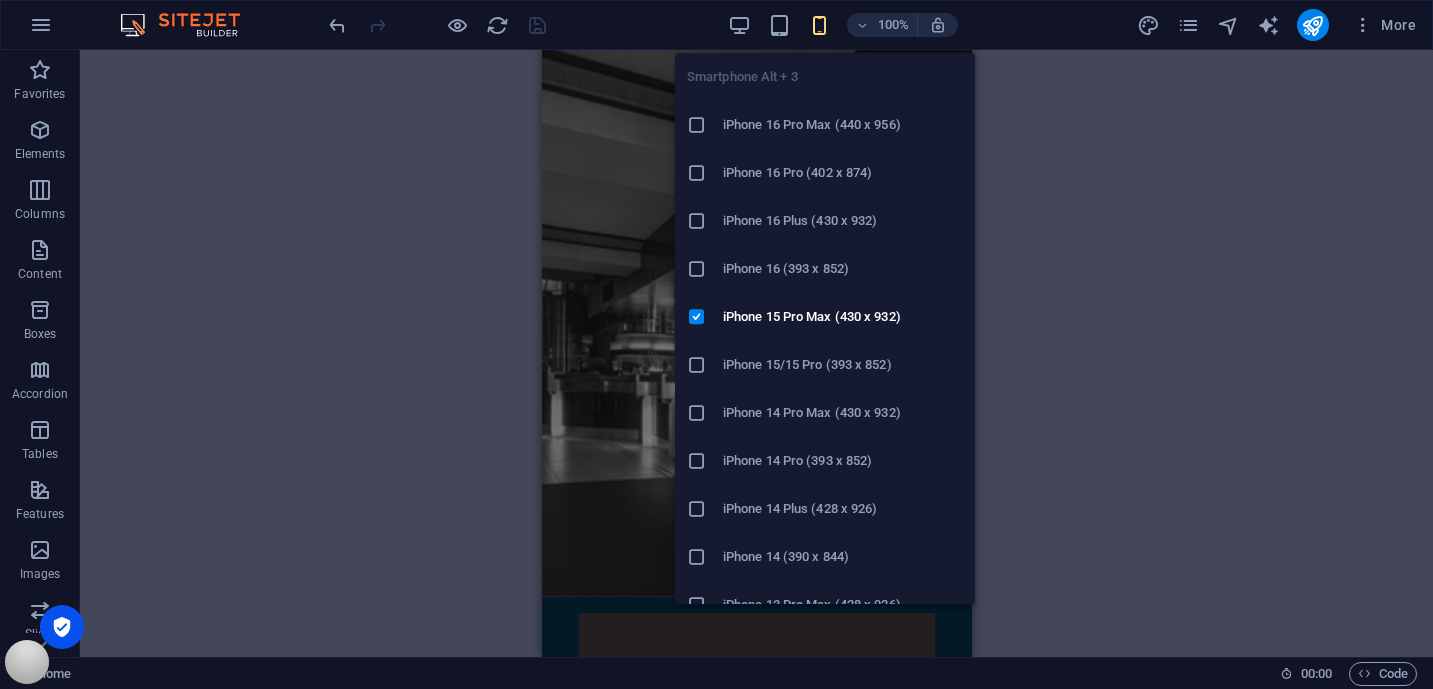 click at bounding box center [819, 25] 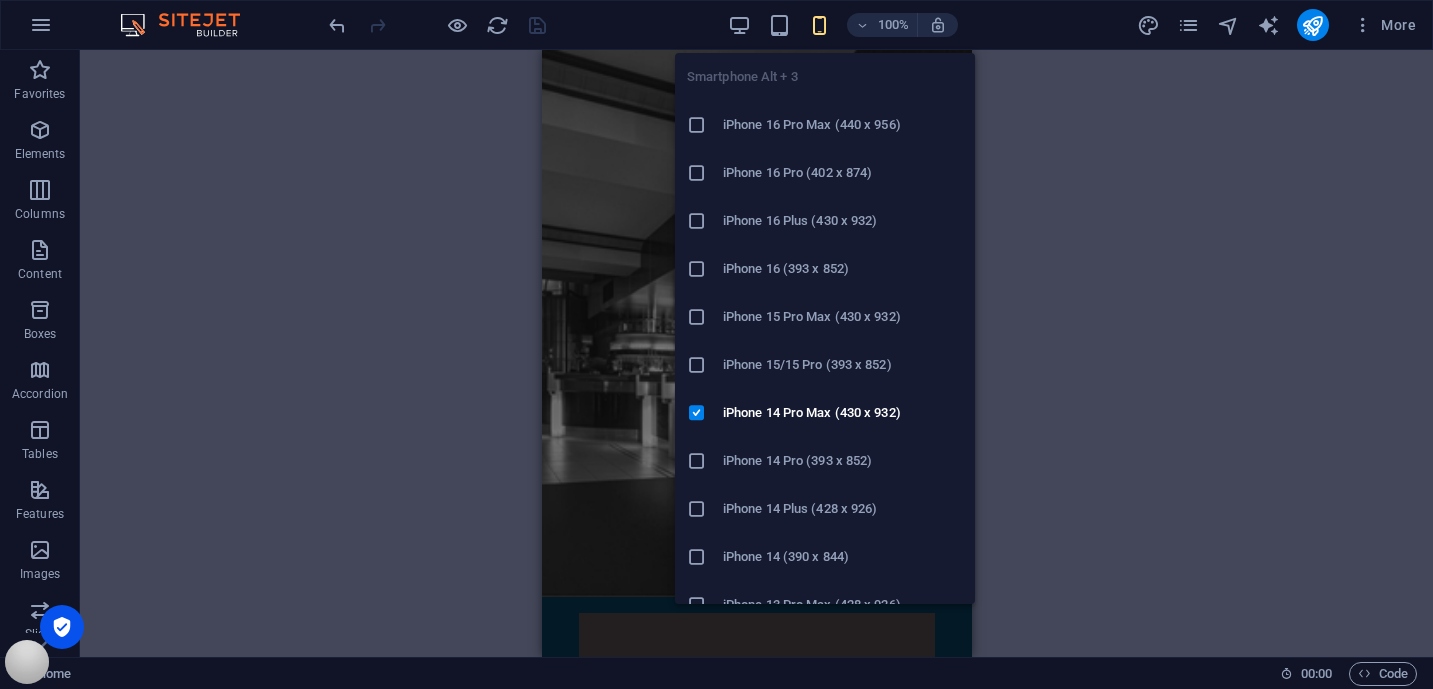 click on "iPhone 14 Plus (428 x 926)" at bounding box center [843, 509] 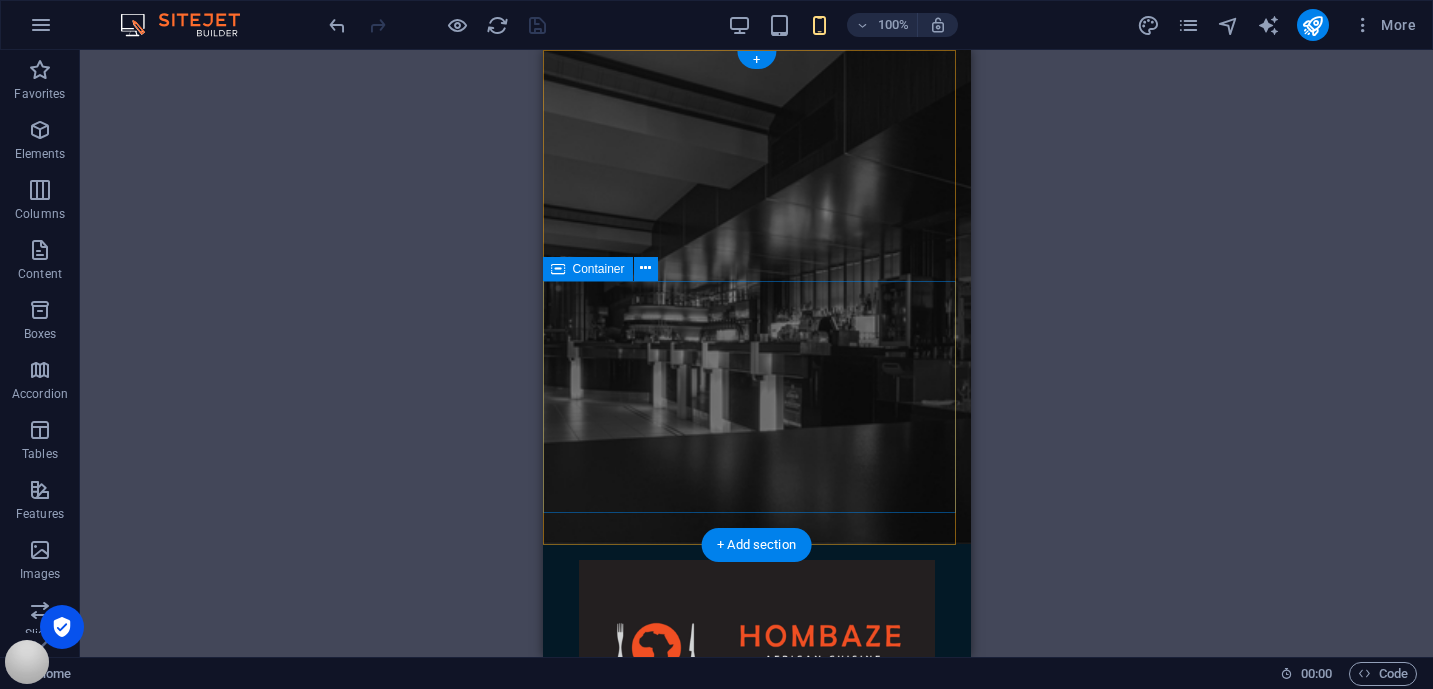 scroll, scrollTop: 0, scrollLeft: 0, axis: both 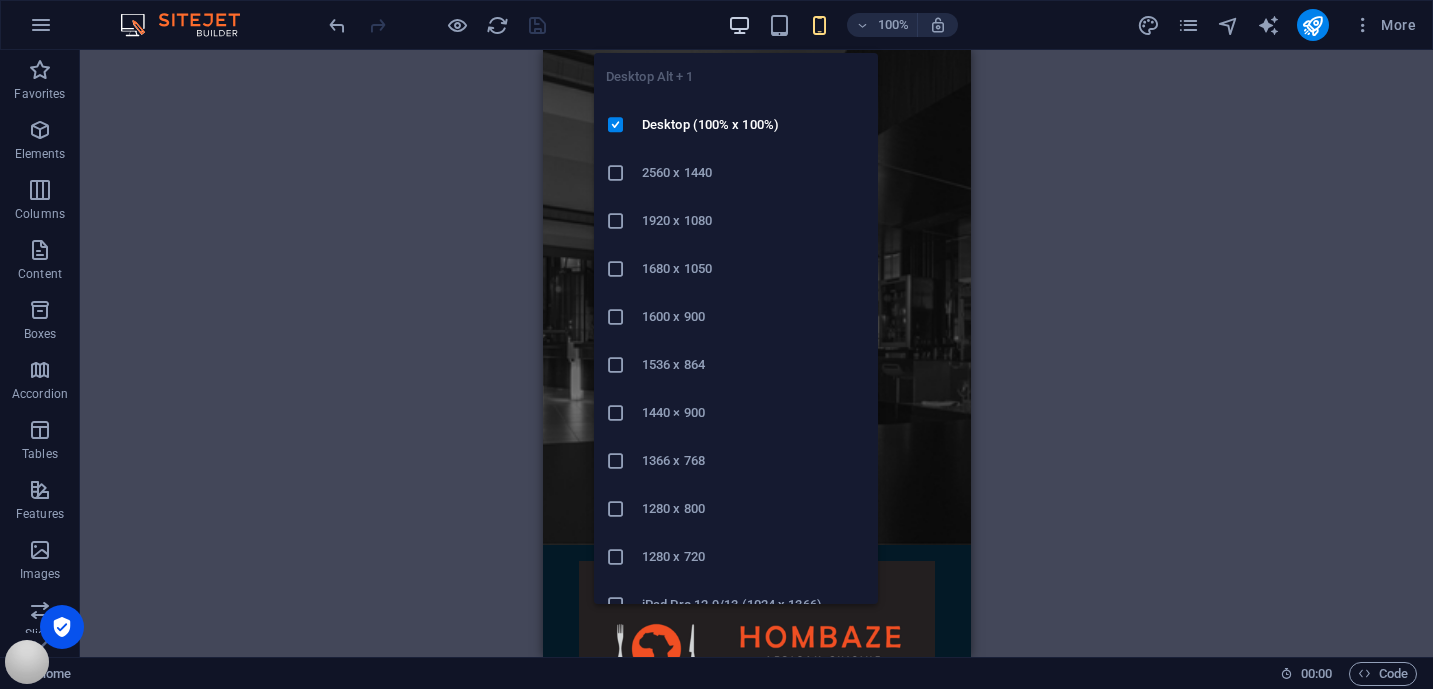 click at bounding box center [739, 25] 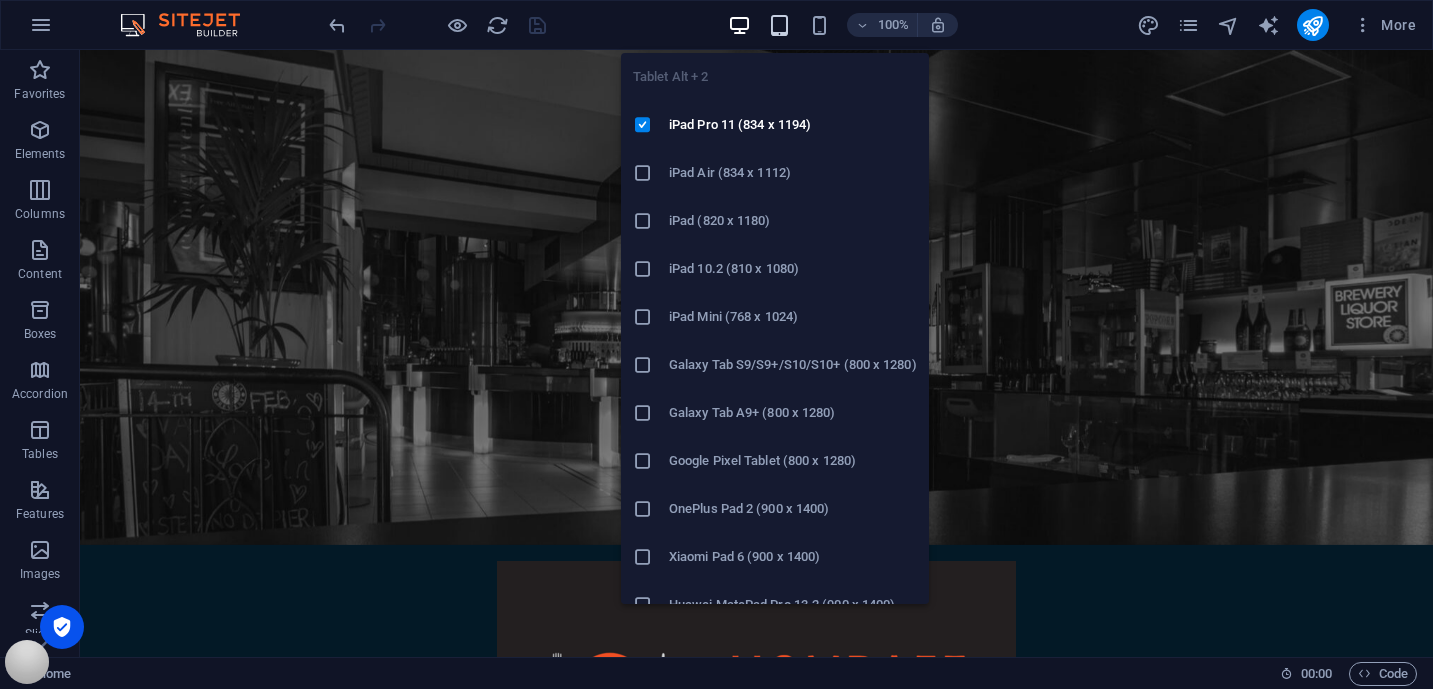 click at bounding box center [779, 25] 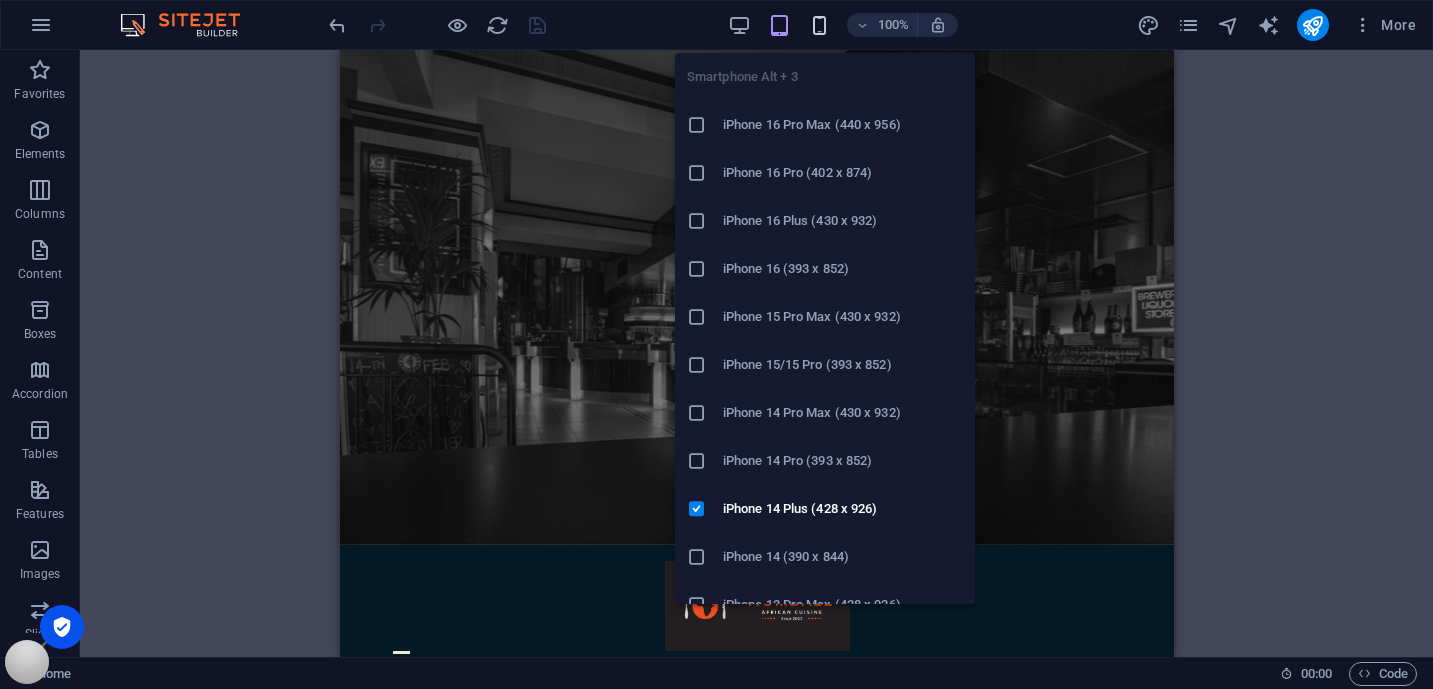 click at bounding box center [819, 25] 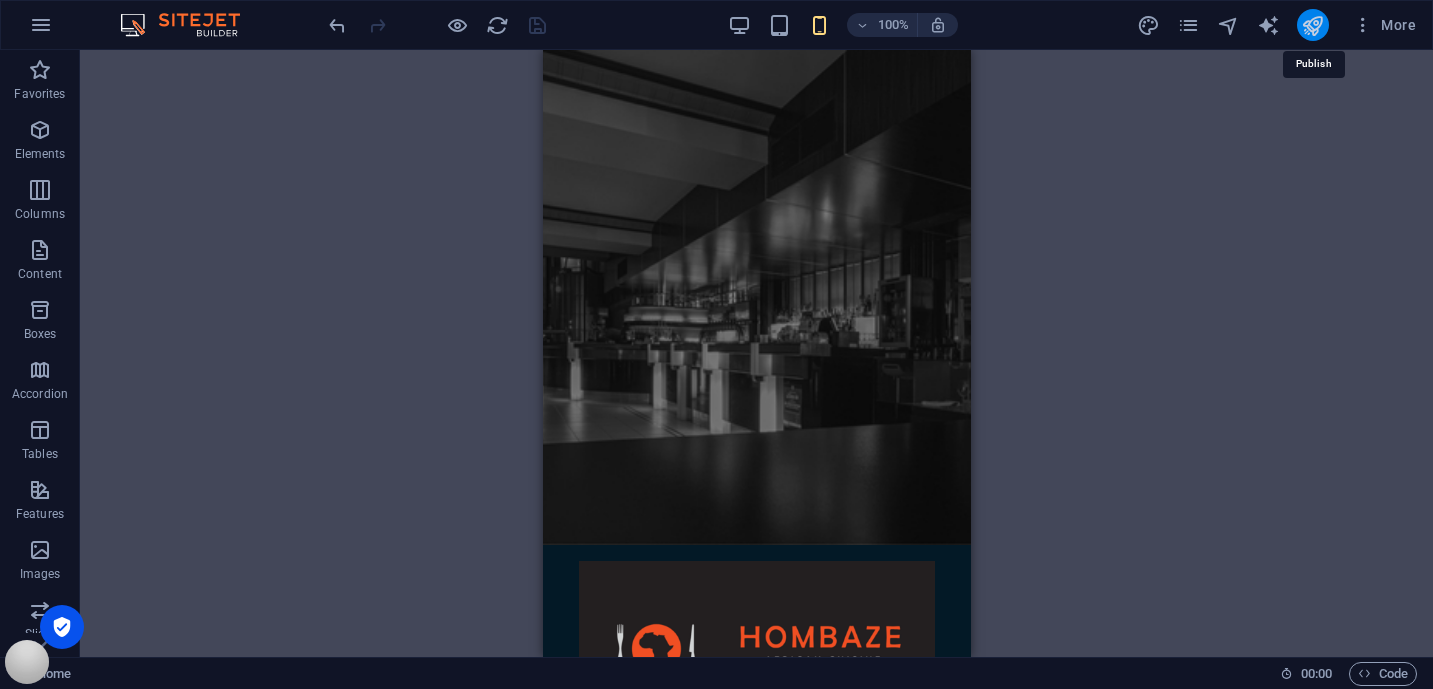 click at bounding box center (1312, 25) 